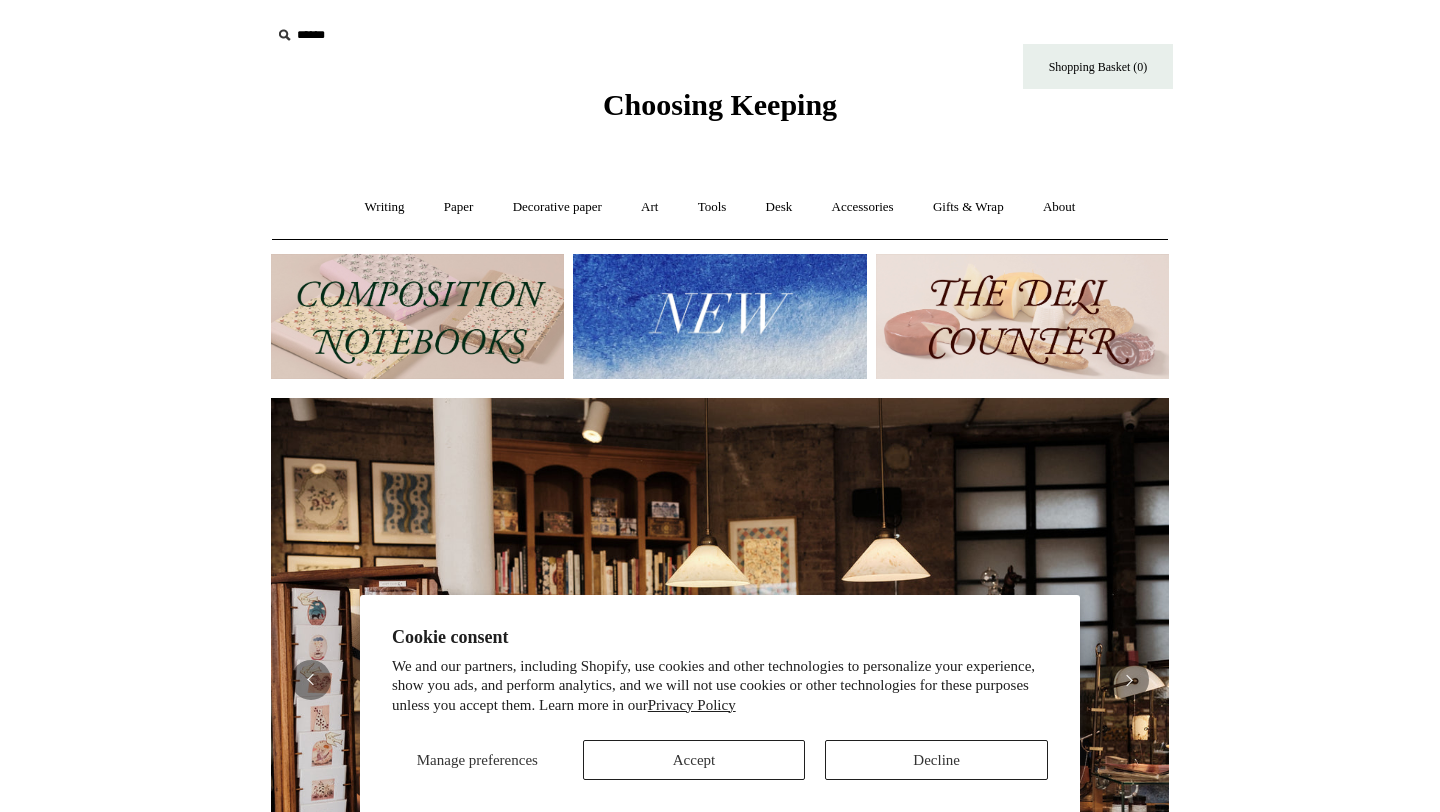 scroll, scrollTop: 0, scrollLeft: 0, axis: both 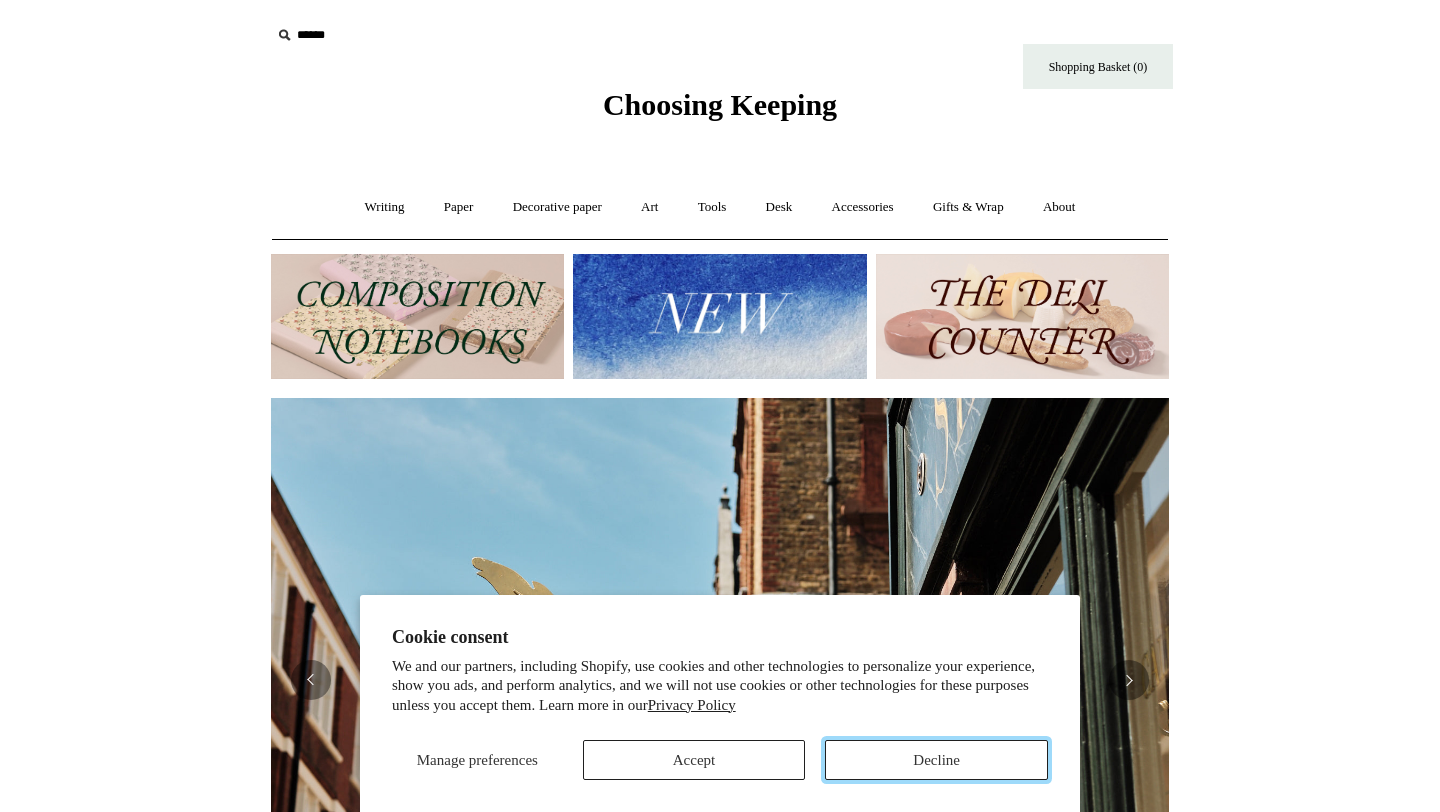 click on "Decline" at bounding box center [936, 760] 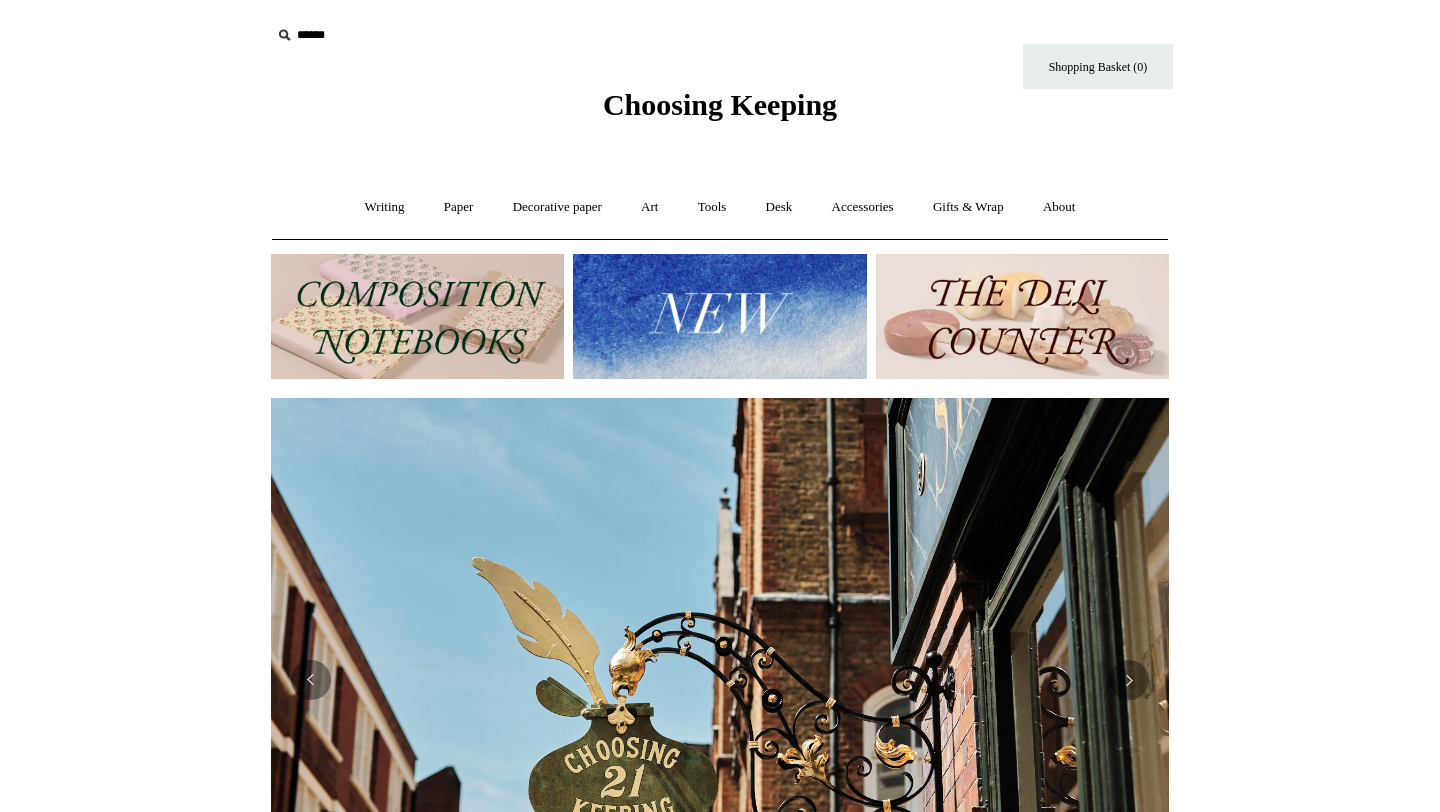 click at bounding box center [719, 316] 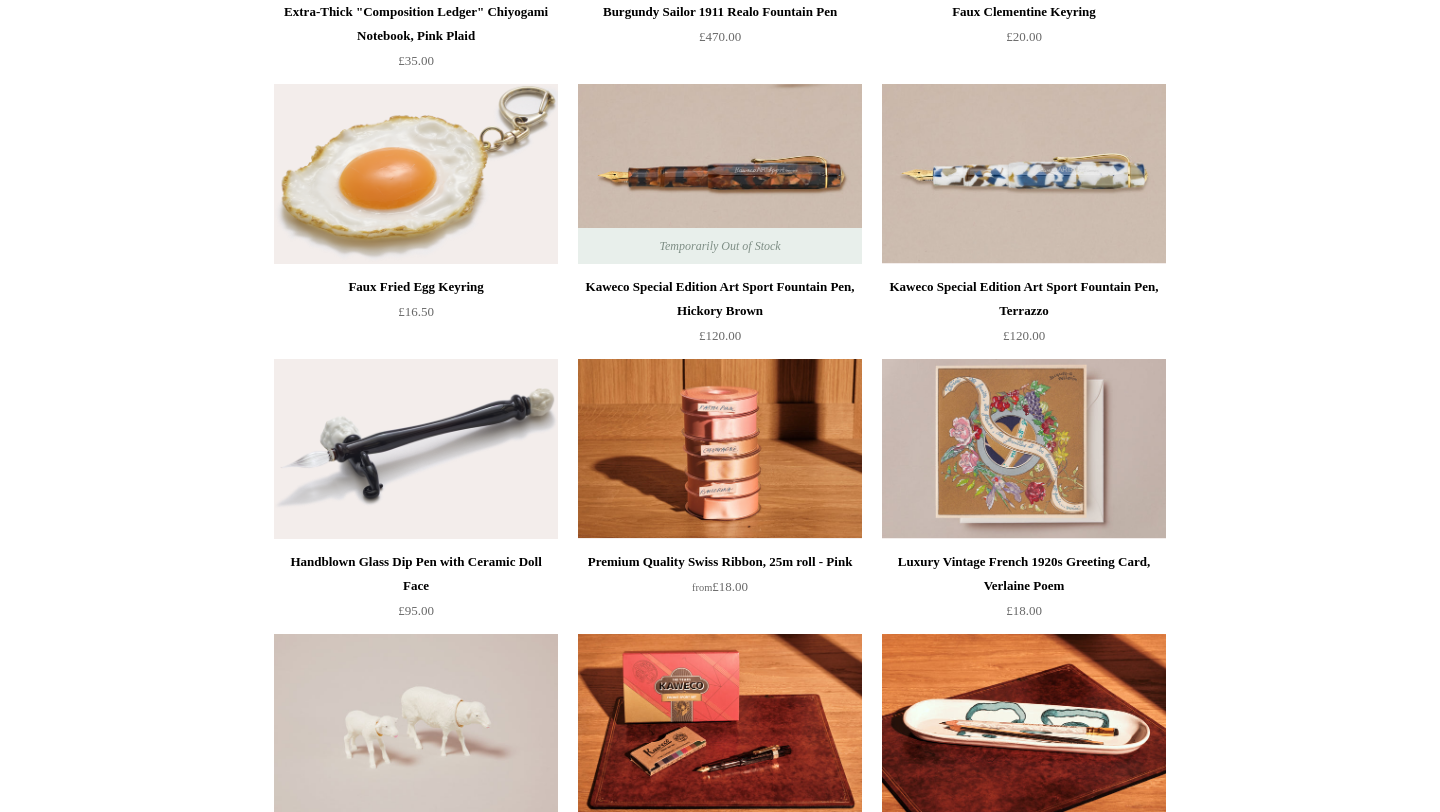 scroll, scrollTop: 1004, scrollLeft: 0, axis: vertical 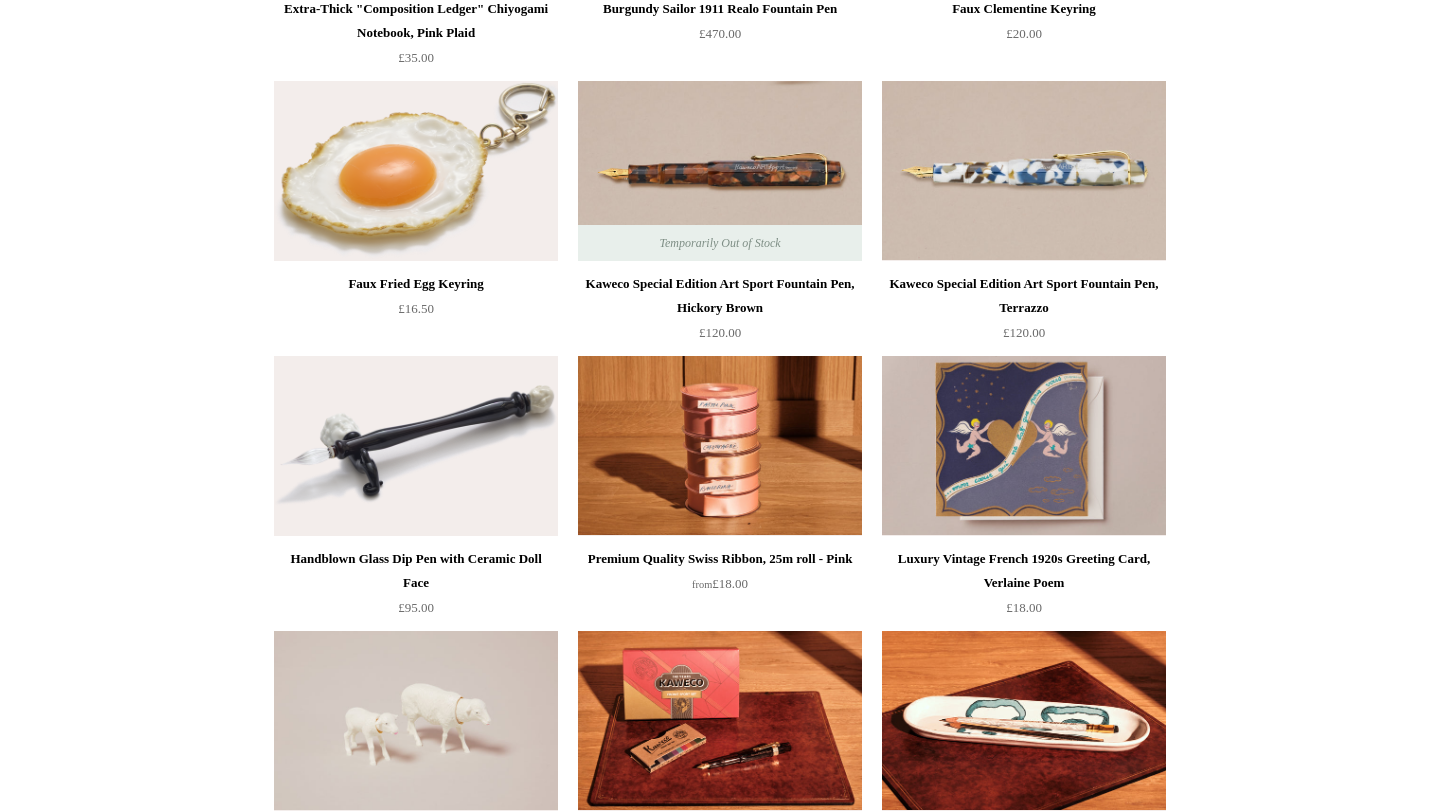 click at bounding box center [1024, 446] 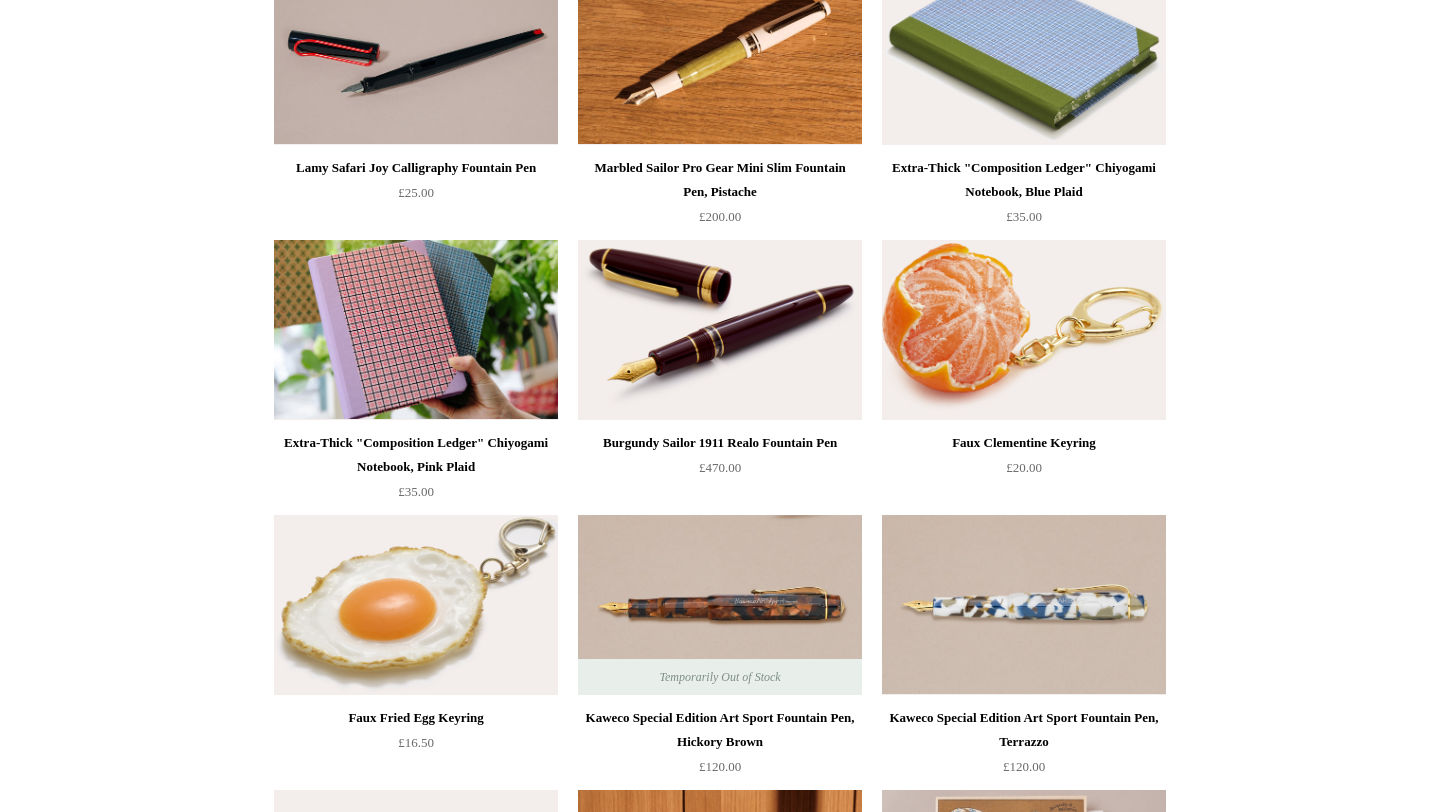 scroll, scrollTop: 0, scrollLeft: 0, axis: both 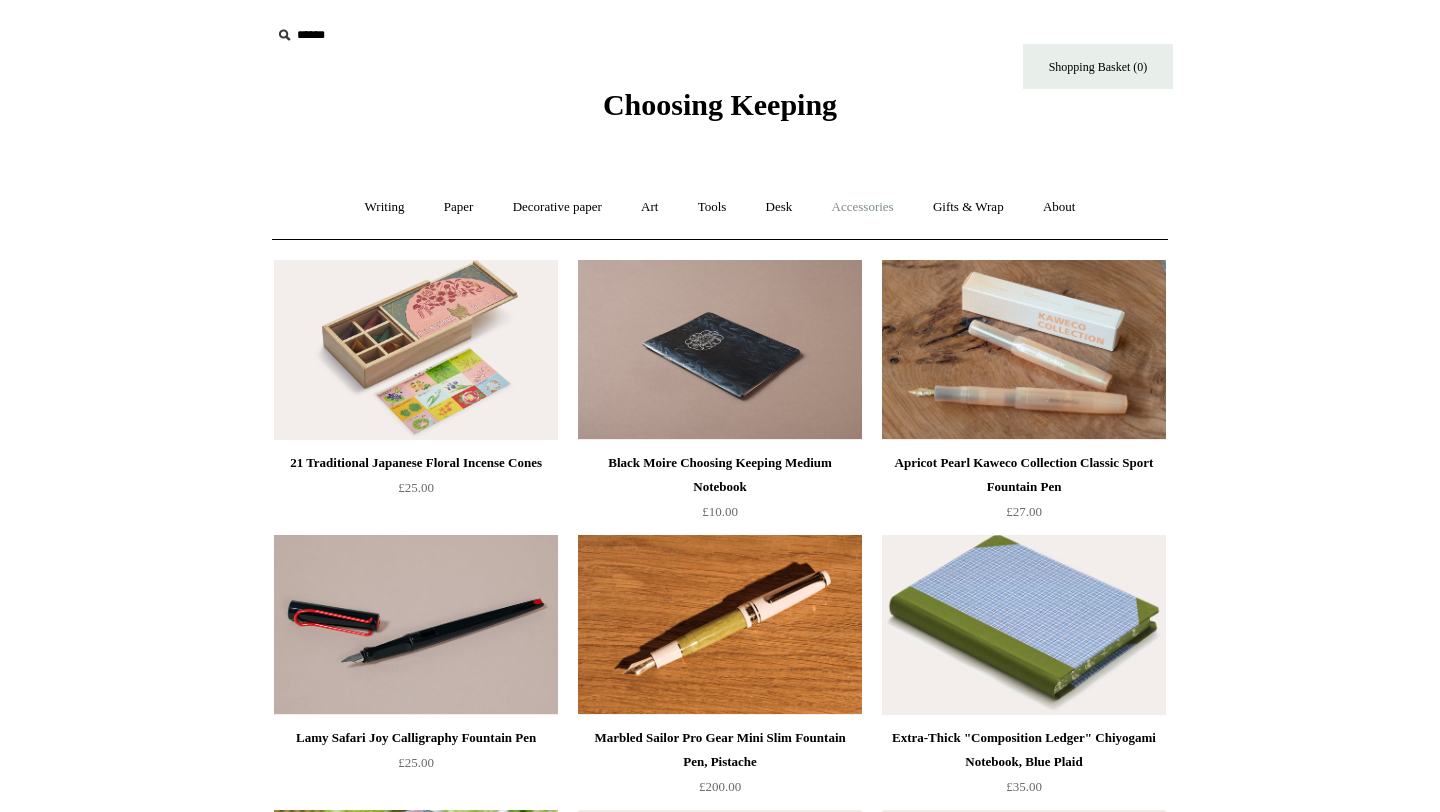 click on "Accessories +" at bounding box center [863, 207] 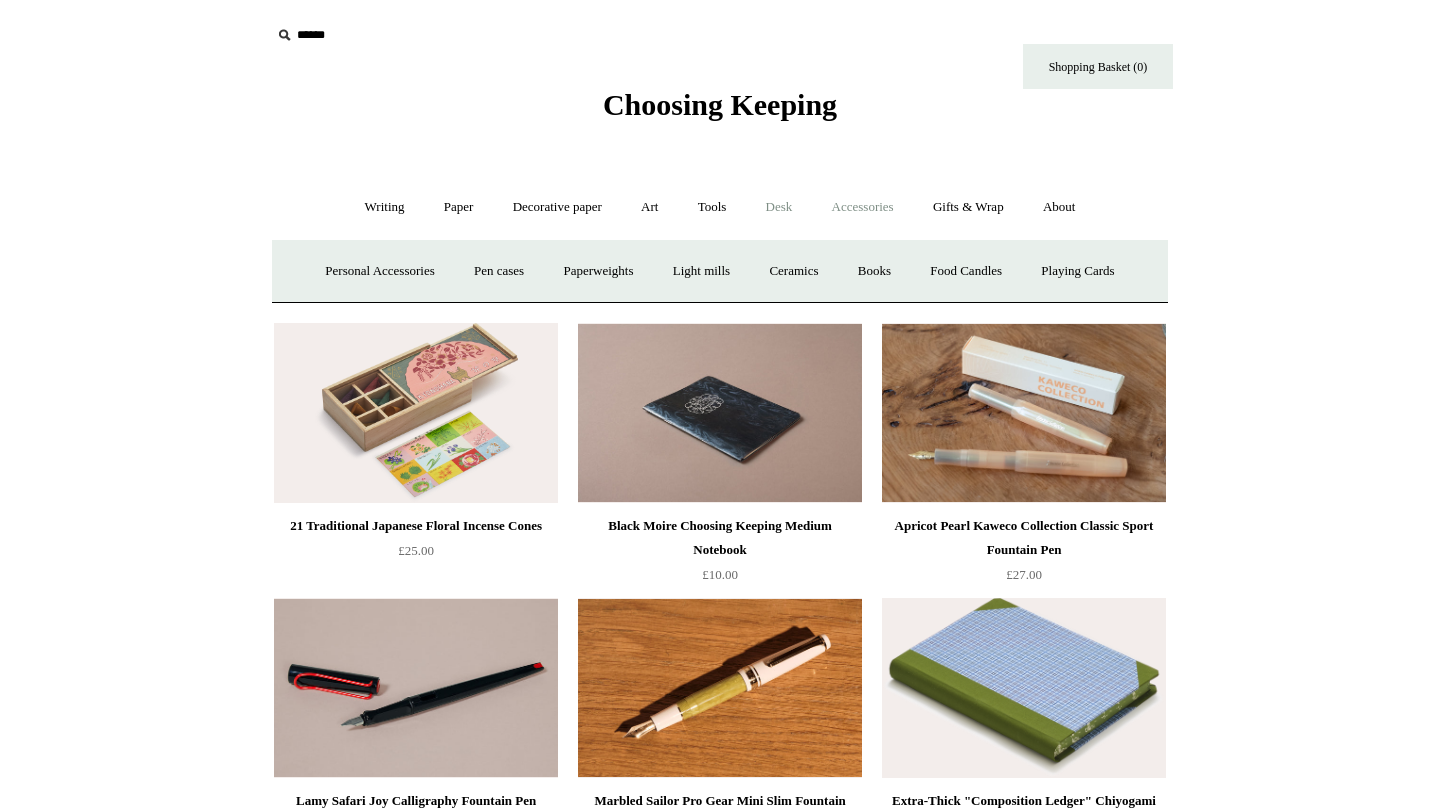 click on "Desk +" at bounding box center (779, 207) 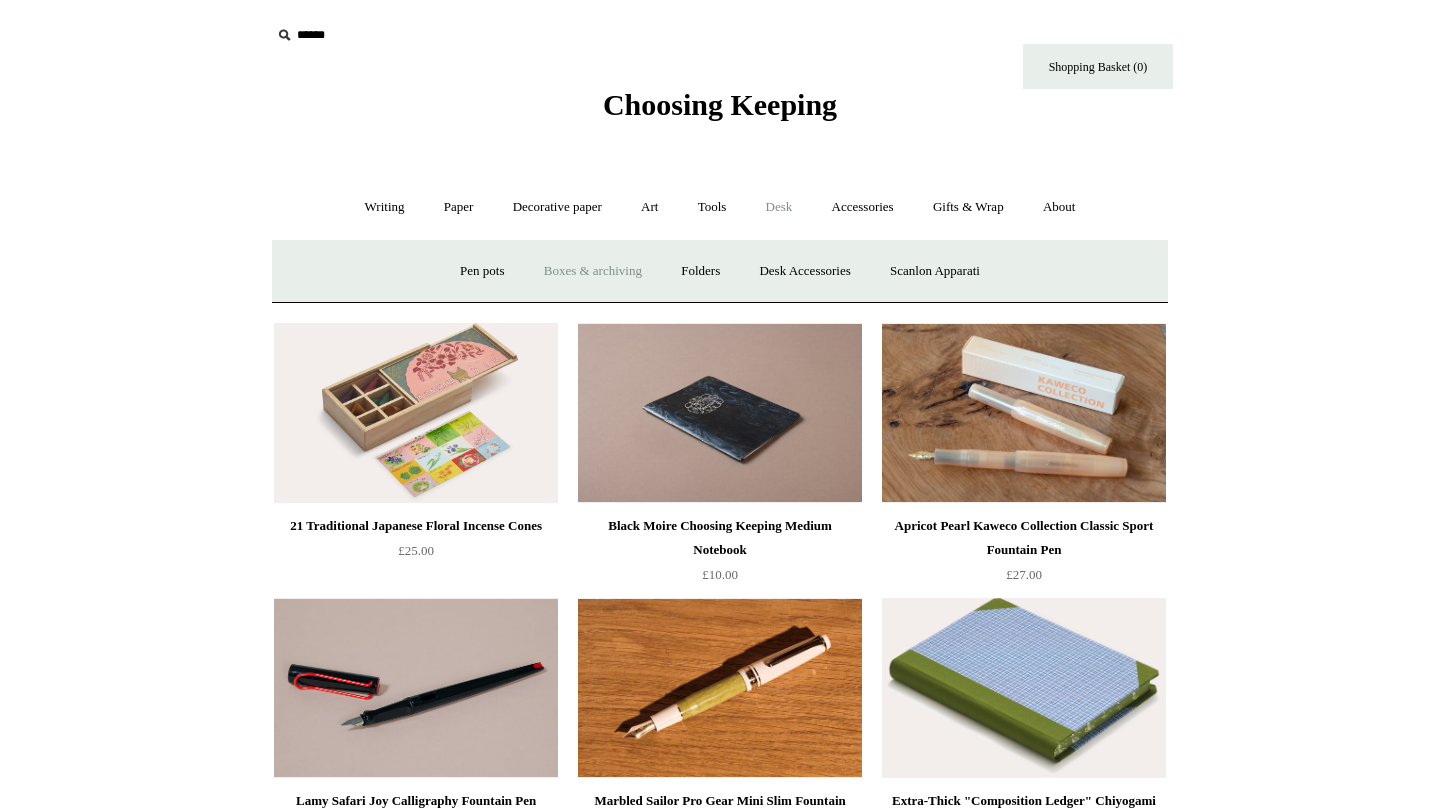 click on "Boxes & archiving" at bounding box center (593, 271) 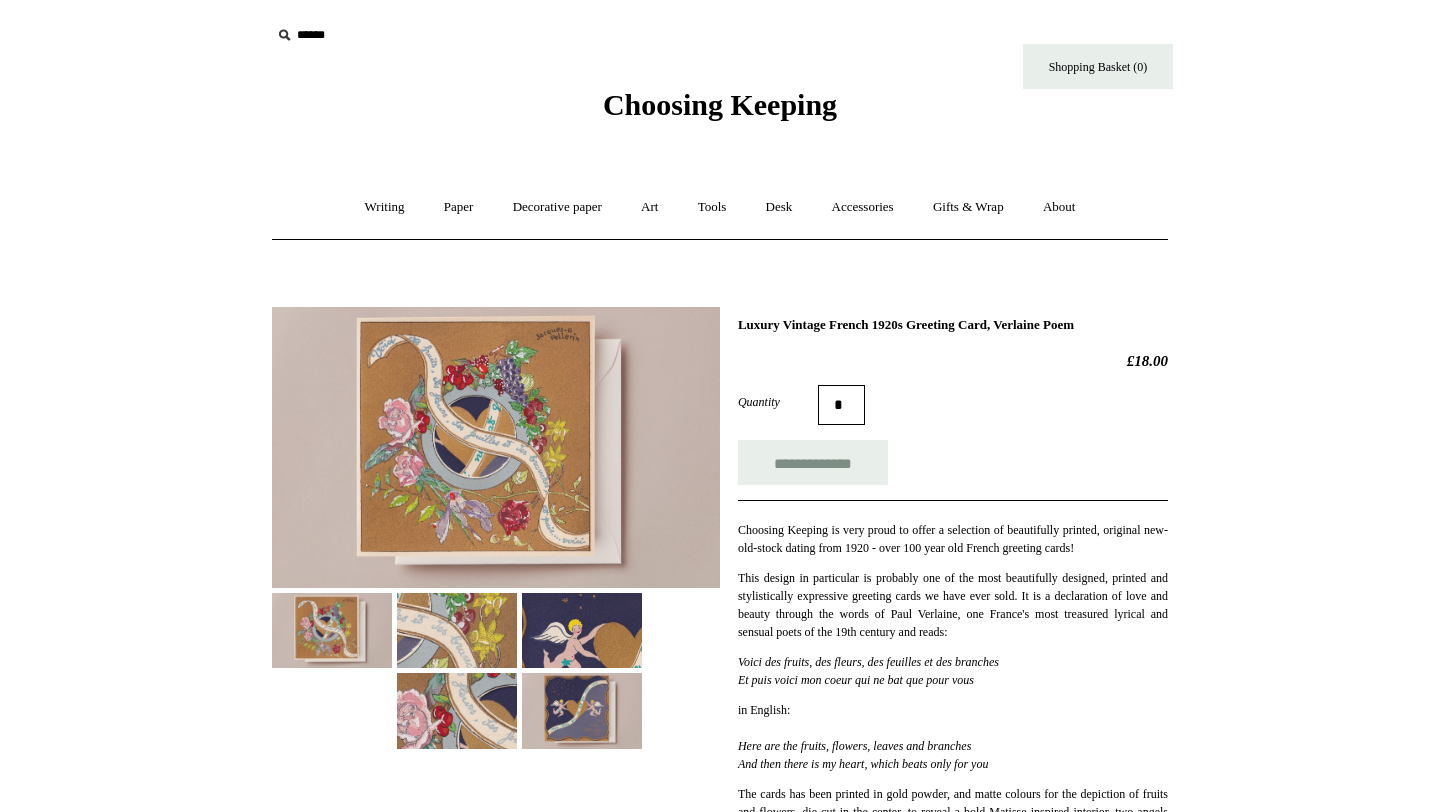scroll, scrollTop: 0, scrollLeft: 0, axis: both 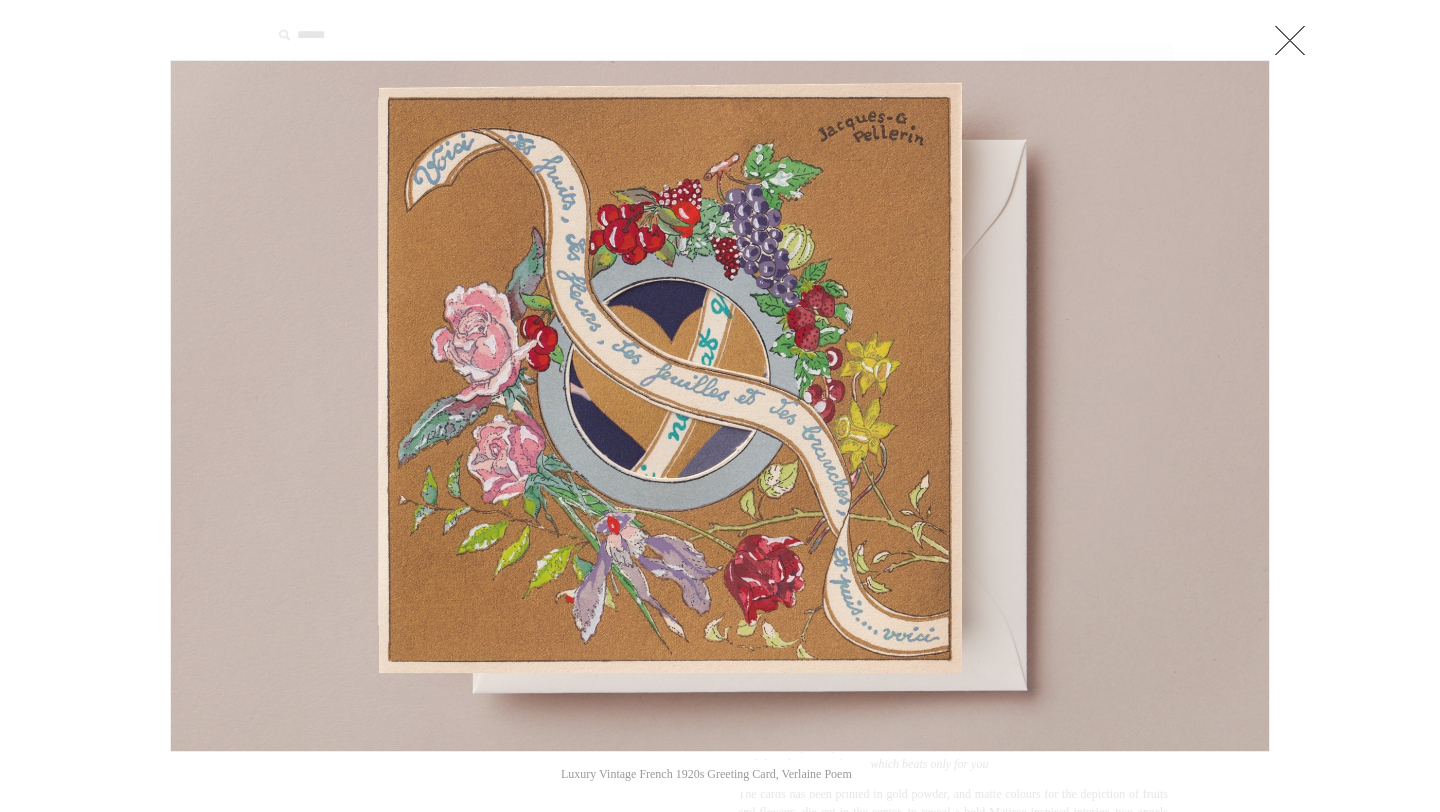 click at bounding box center (720, 406) 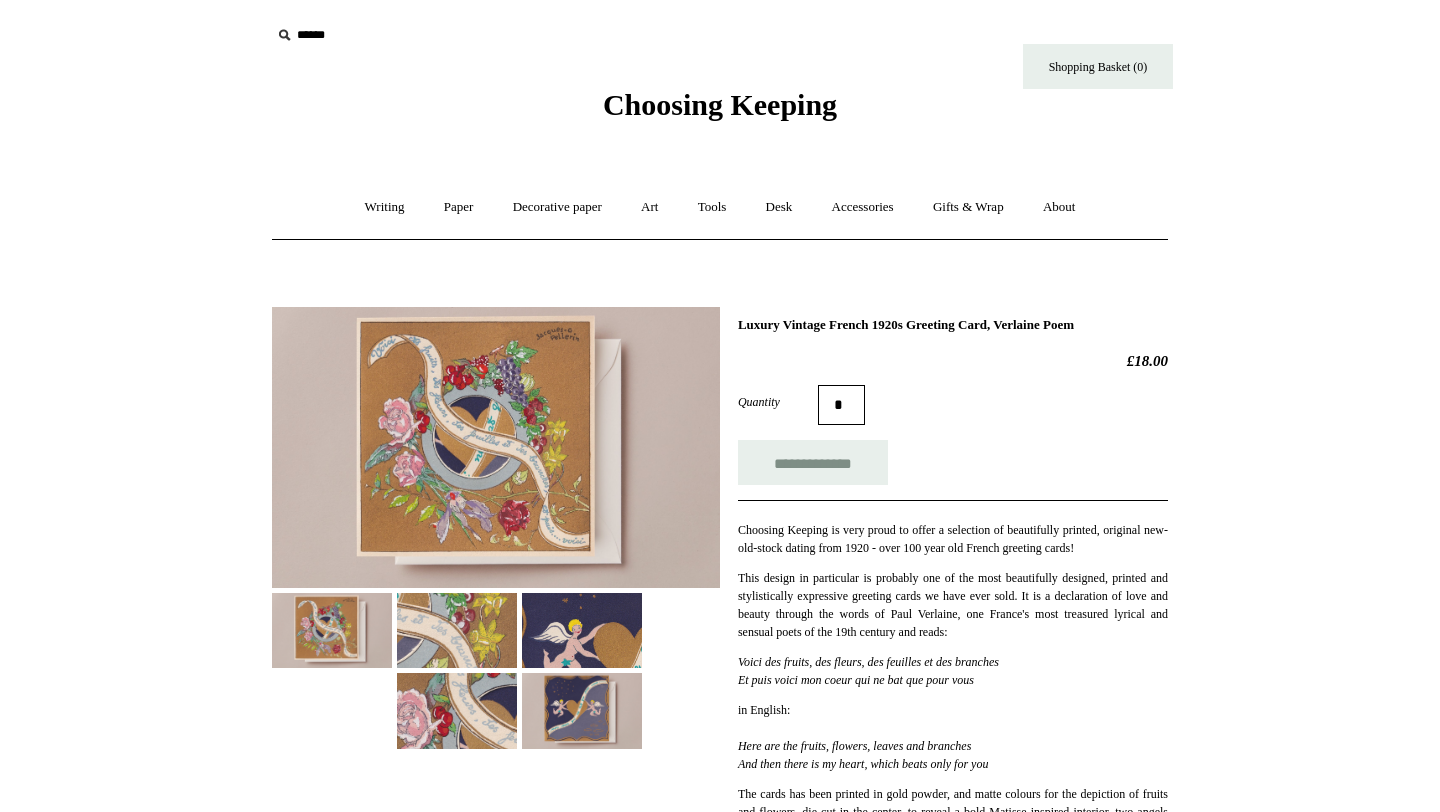 click at bounding box center [582, 630] 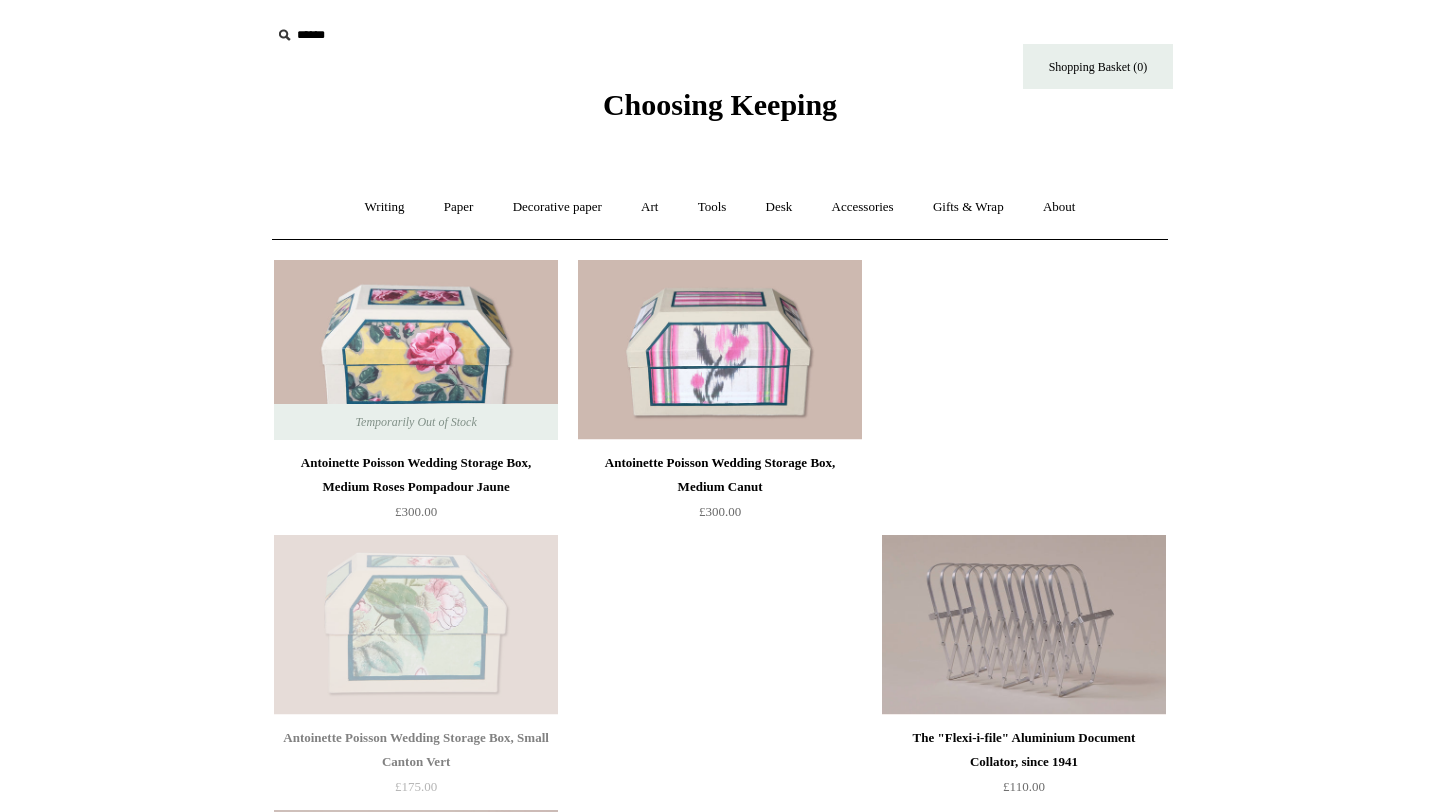 scroll, scrollTop: 0, scrollLeft: 0, axis: both 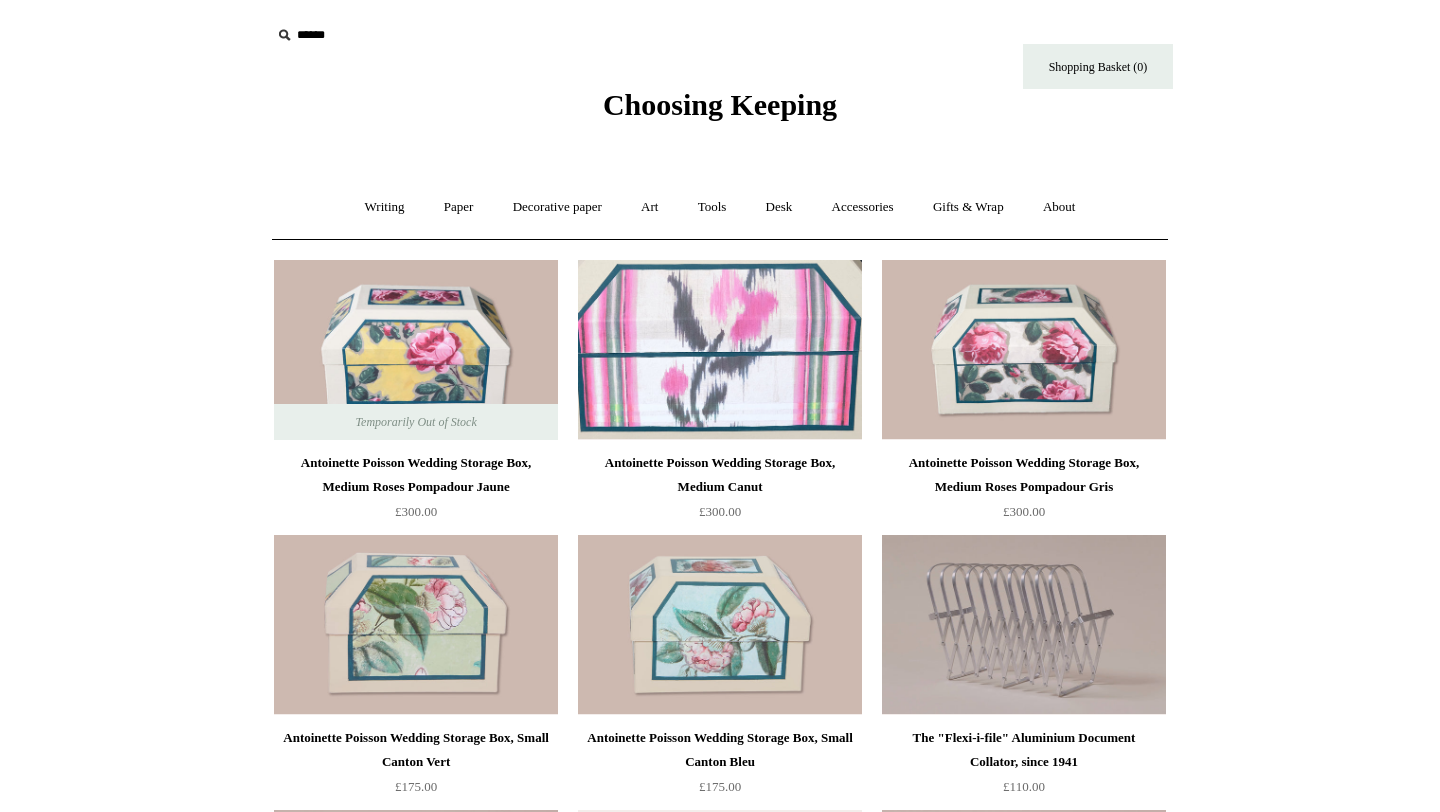 click at bounding box center (720, 350) 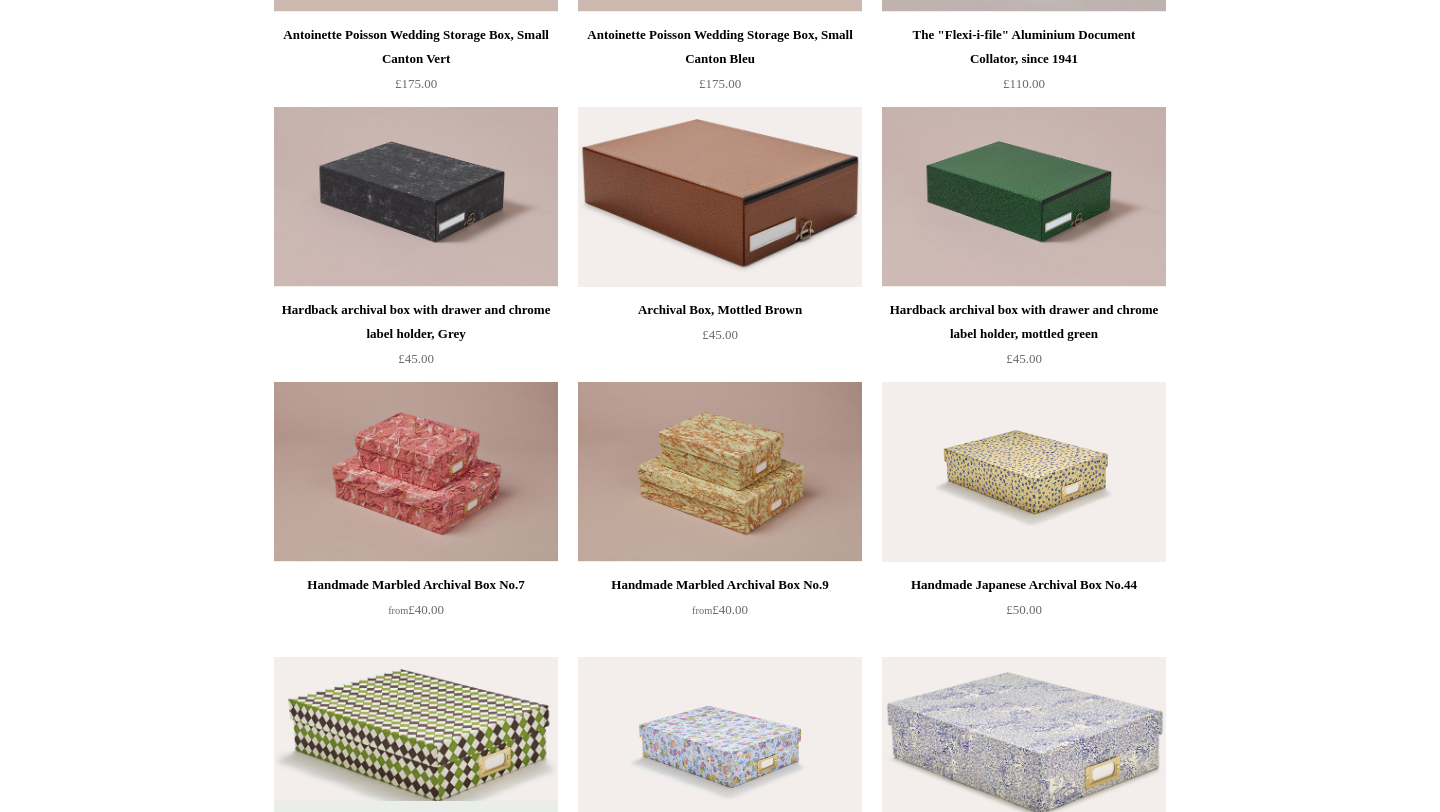 scroll, scrollTop: 0, scrollLeft: 0, axis: both 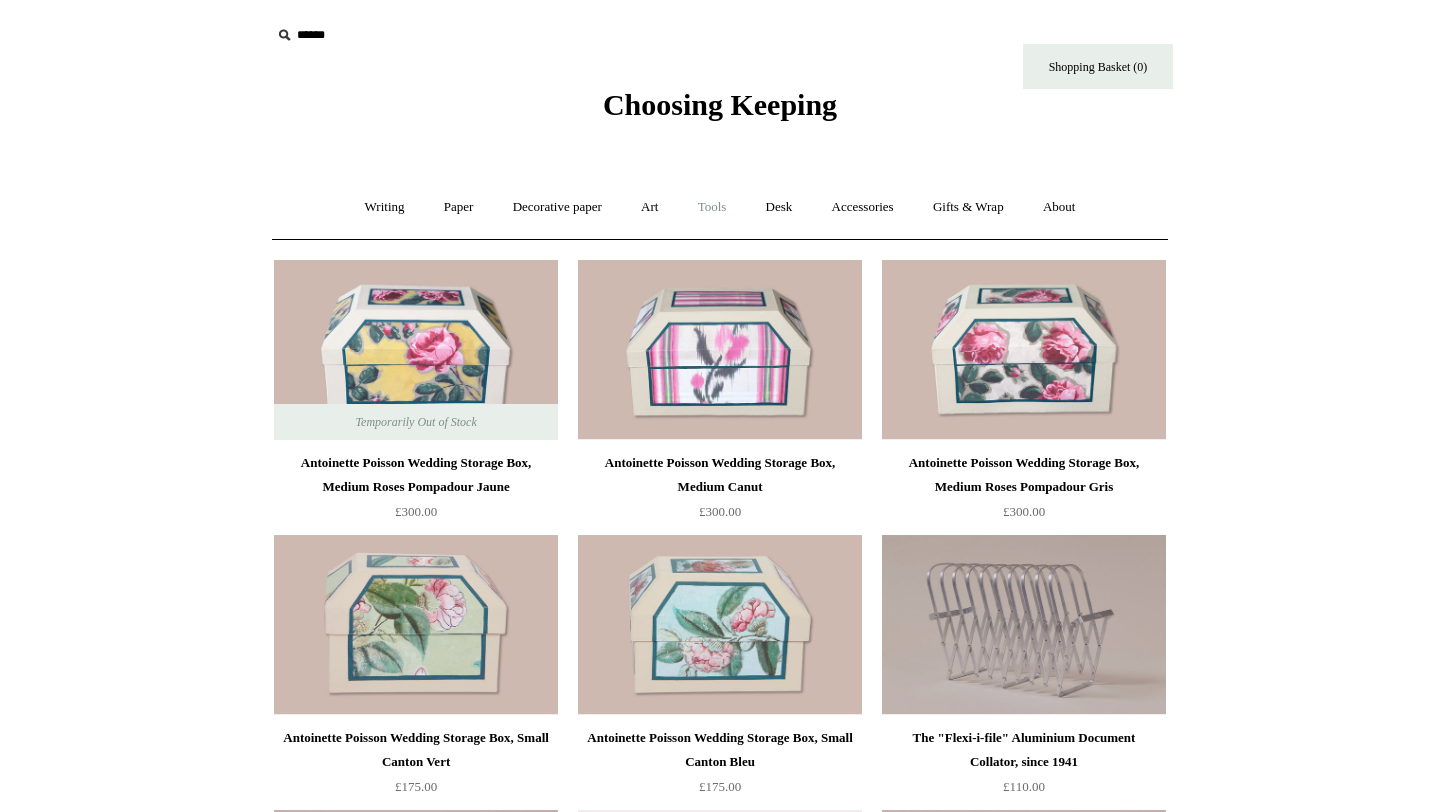 click on "Tools +" at bounding box center (712, 207) 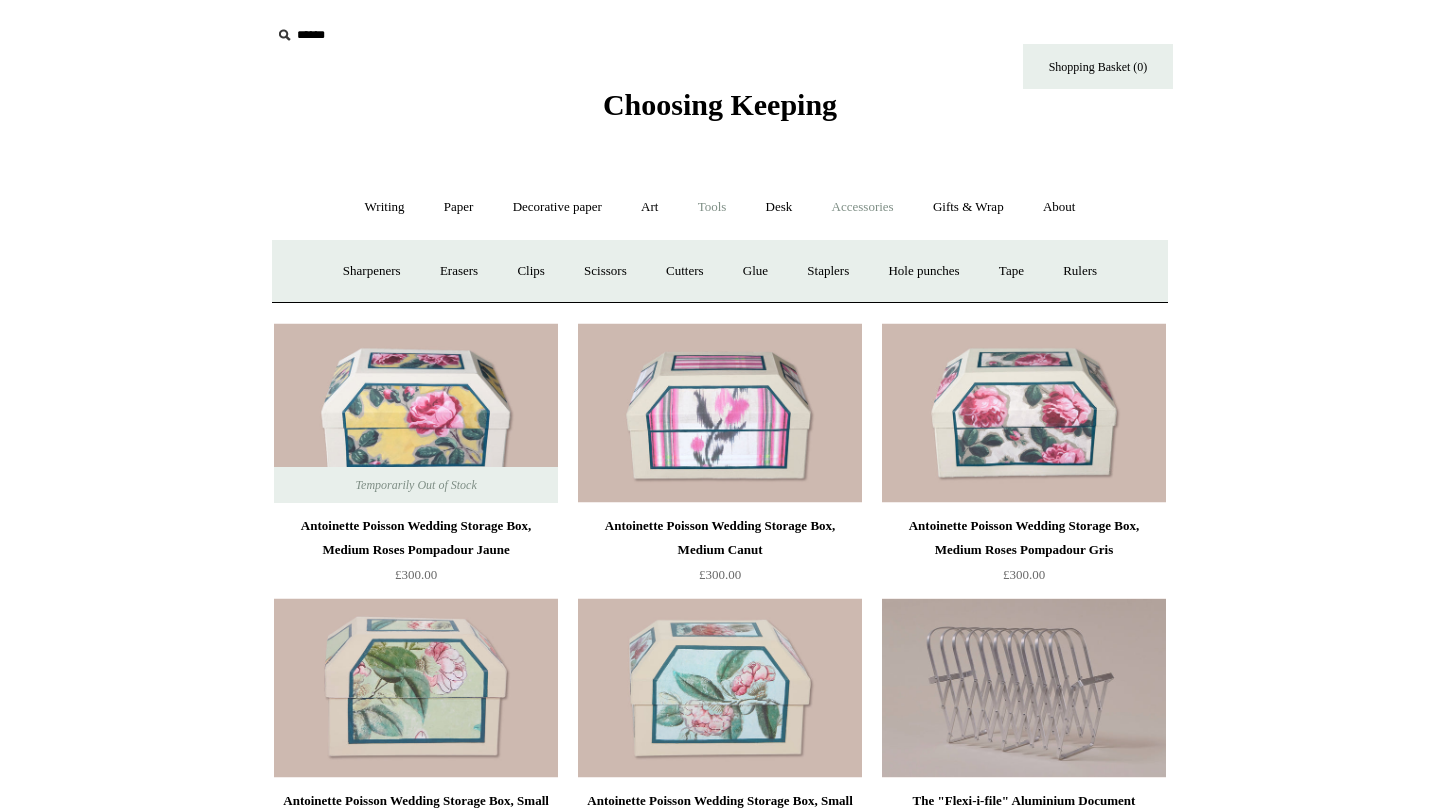 click on "Accessories +" at bounding box center (863, 207) 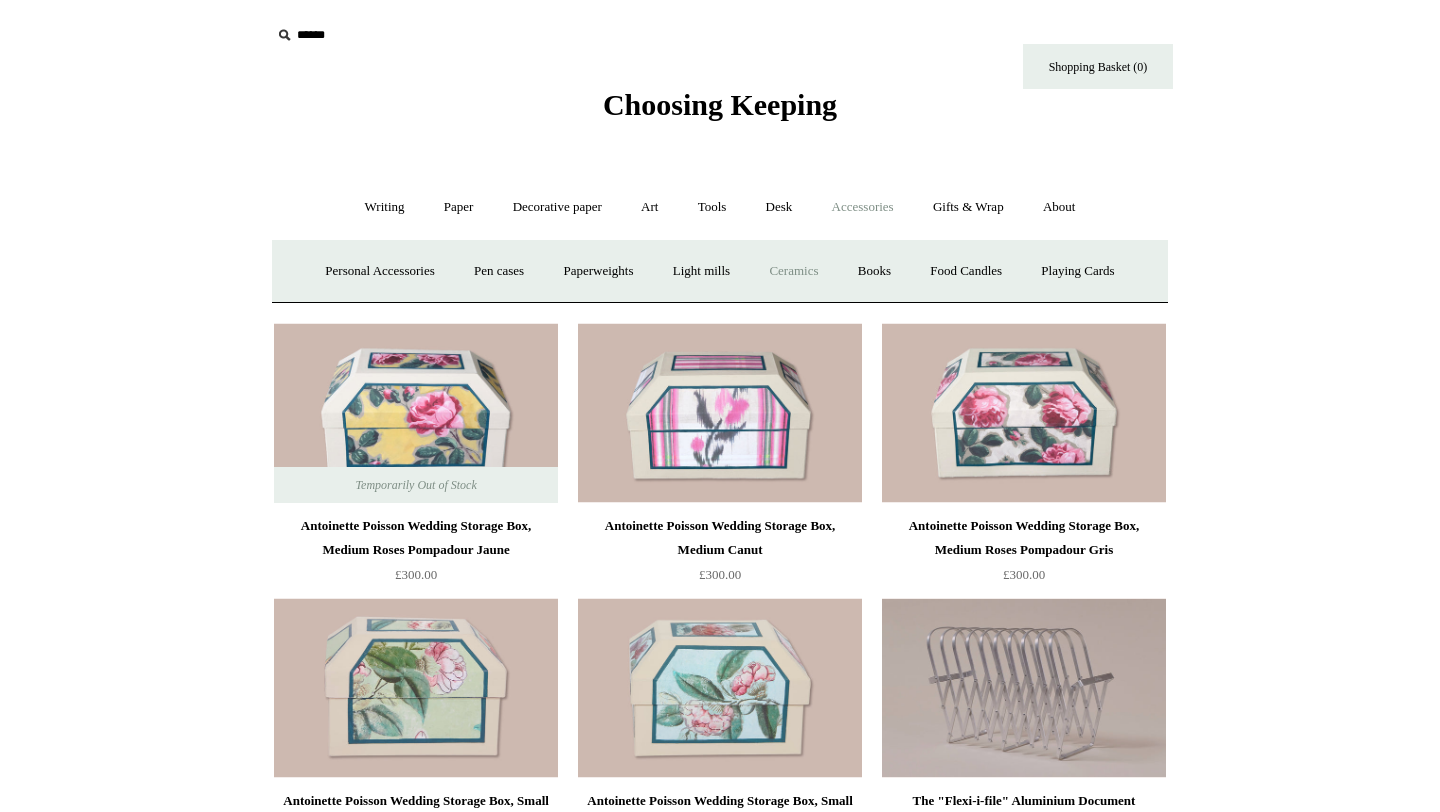 click on "Ceramics  +" at bounding box center [793, 271] 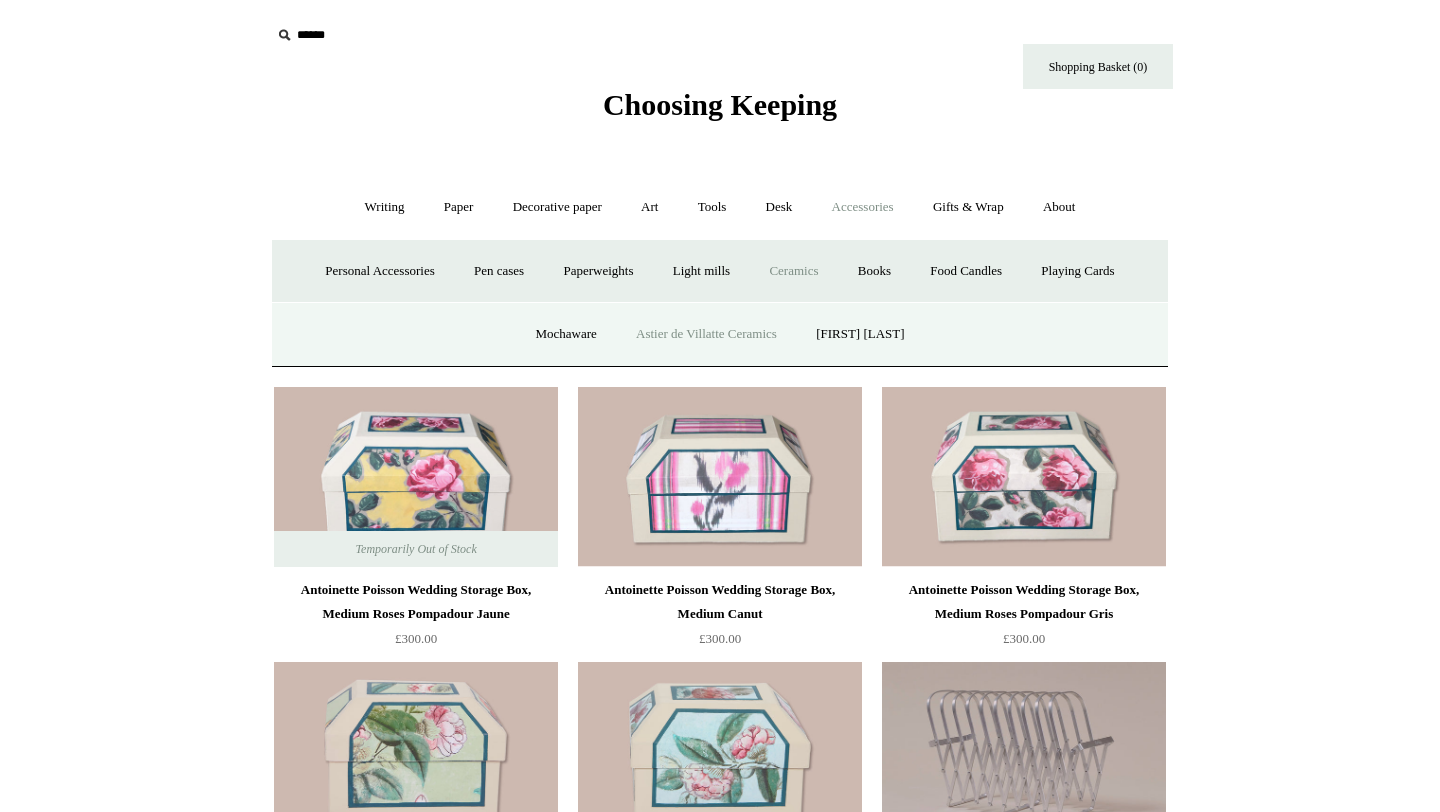 click on "Astier de Villatte Ceramics" at bounding box center [706, 334] 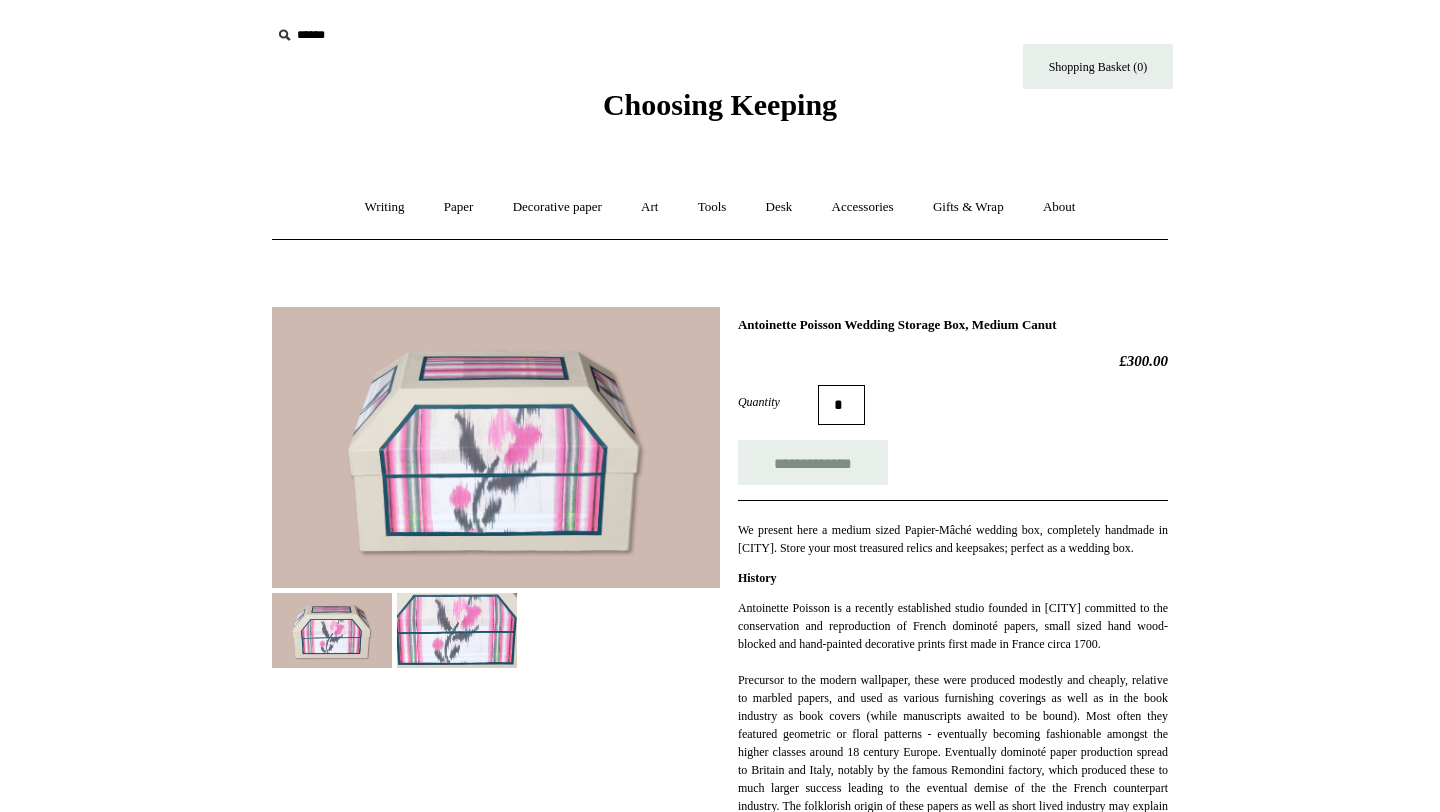 scroll, scrollTop: 0, scrollLeft: 0, axis: both 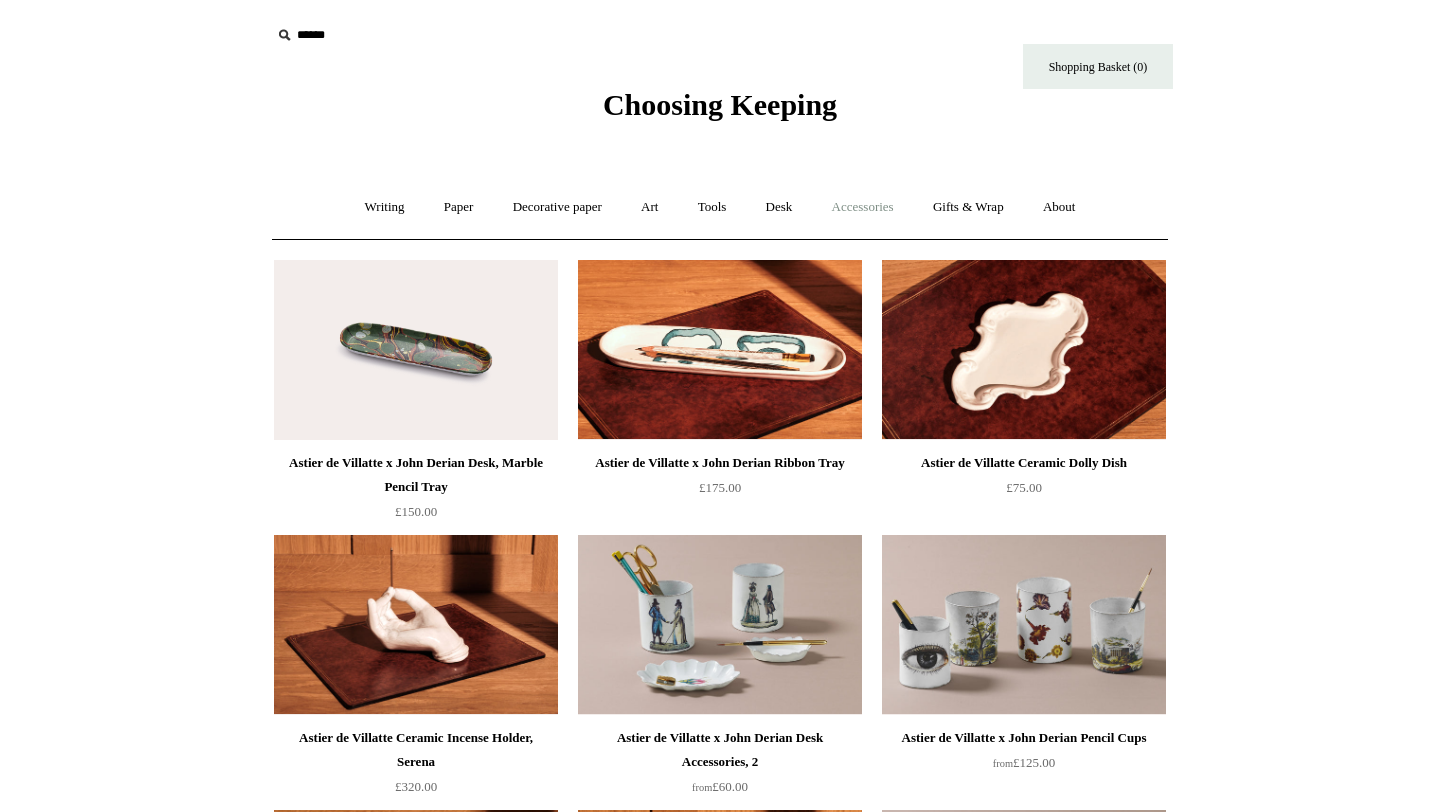 click on "Accessories +" at bounding box center (863, 207) 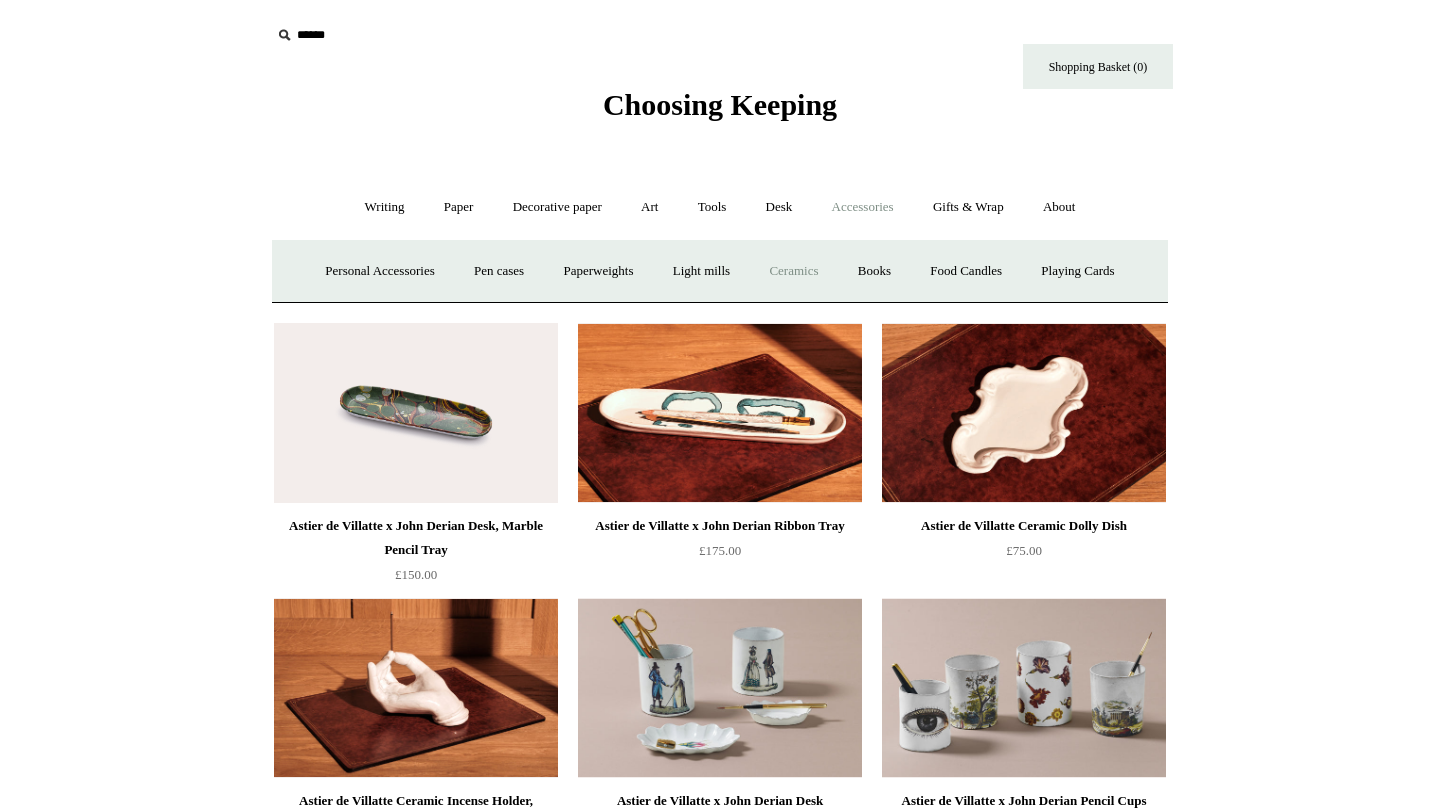 click on "Ceramics  +" at bounding box center [793, 271] 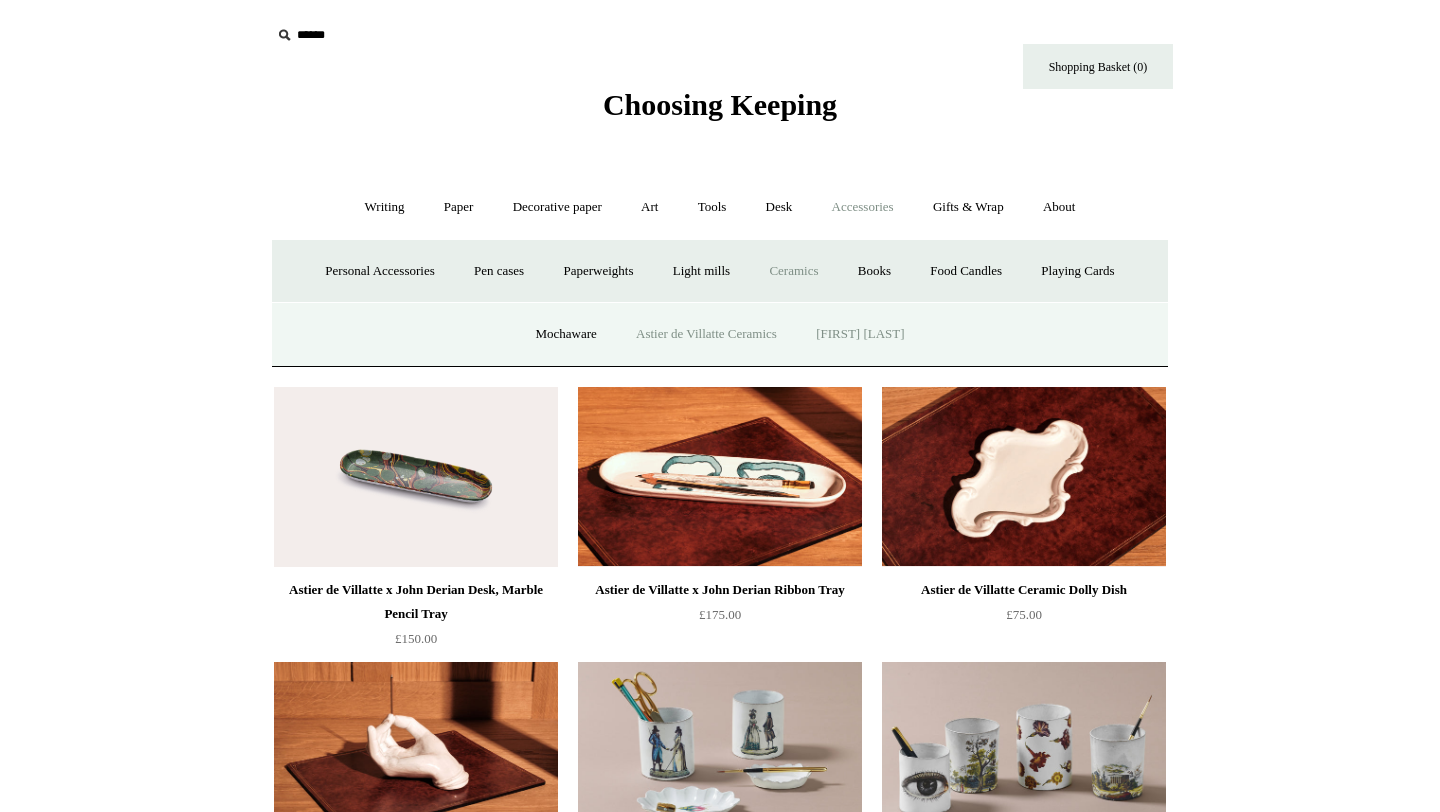 click on "[FIRST] [LAST]" at bounding box center [860, 334] 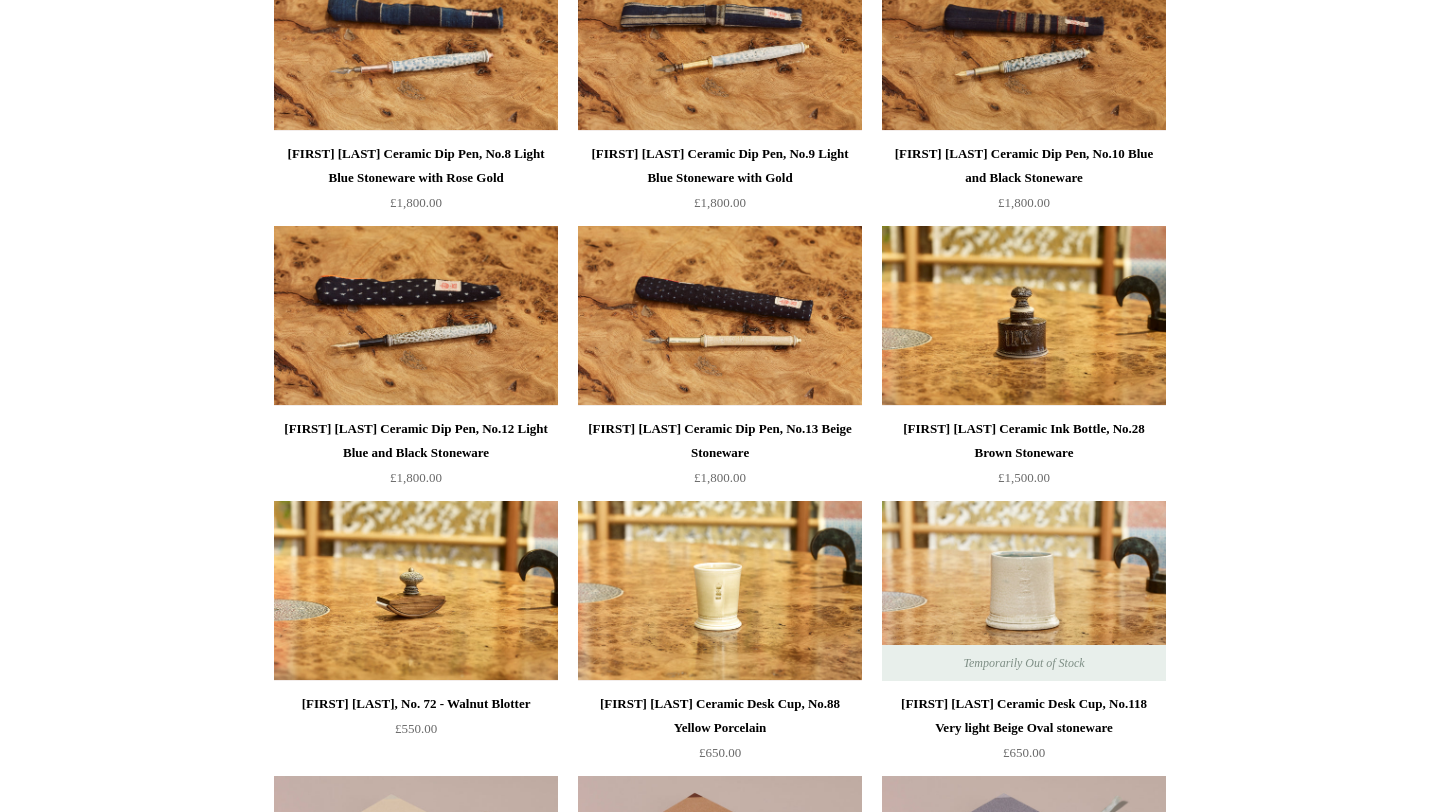 scroll, scrollTop: 0, scrollLeft: 0, axis: both 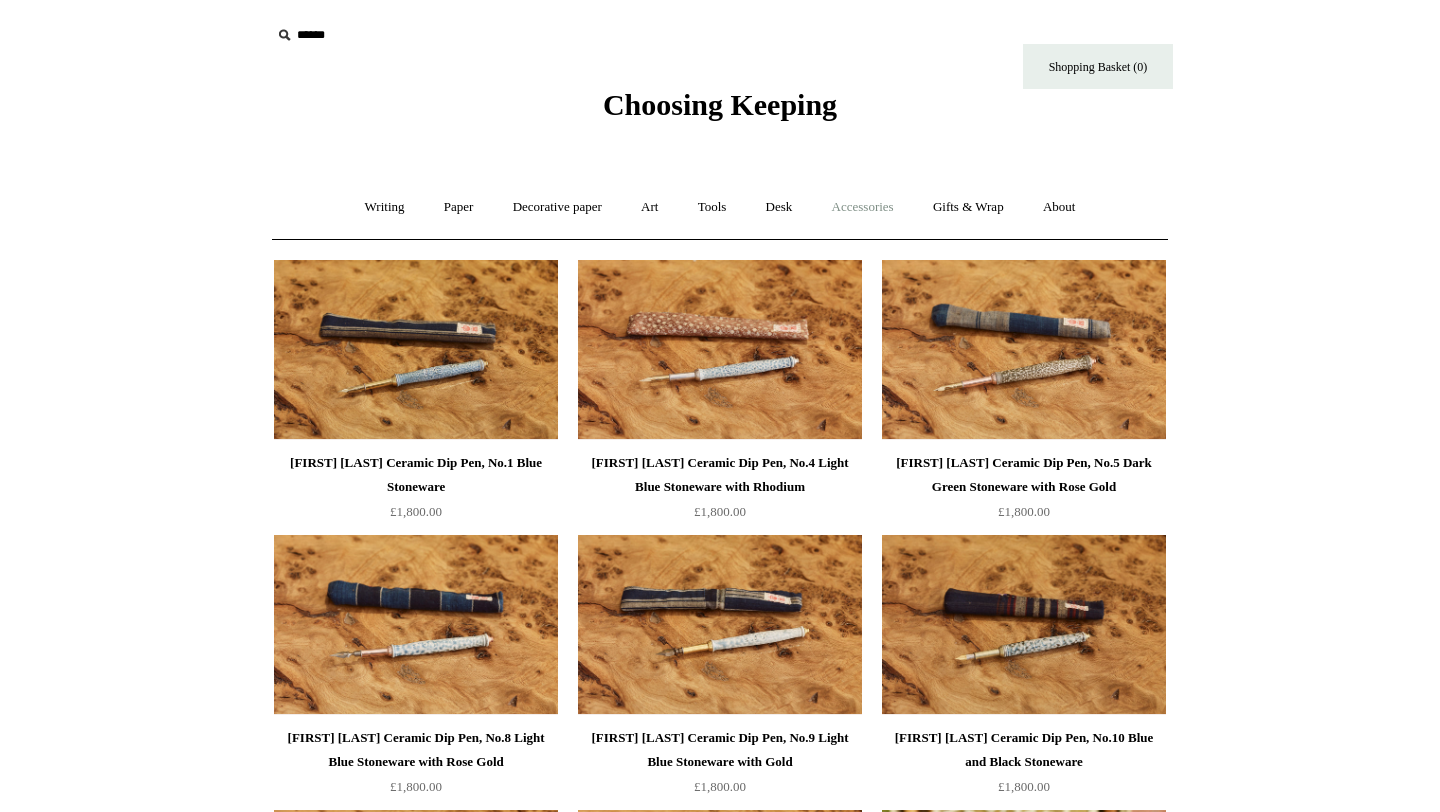 click on "Accessories +" at bounding box center [863, 207] 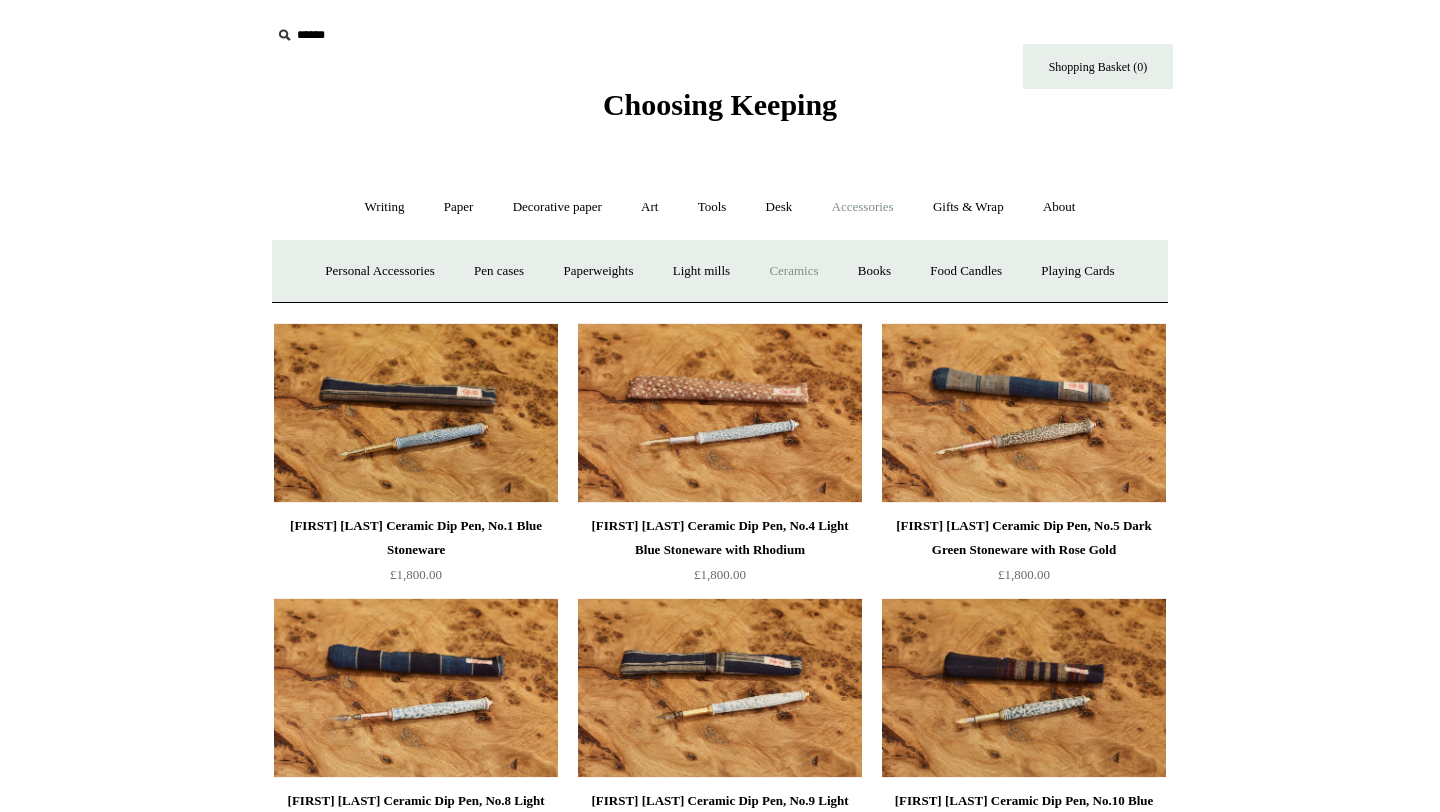 click on "Ceramics  +" at bounding box center [793, 271] 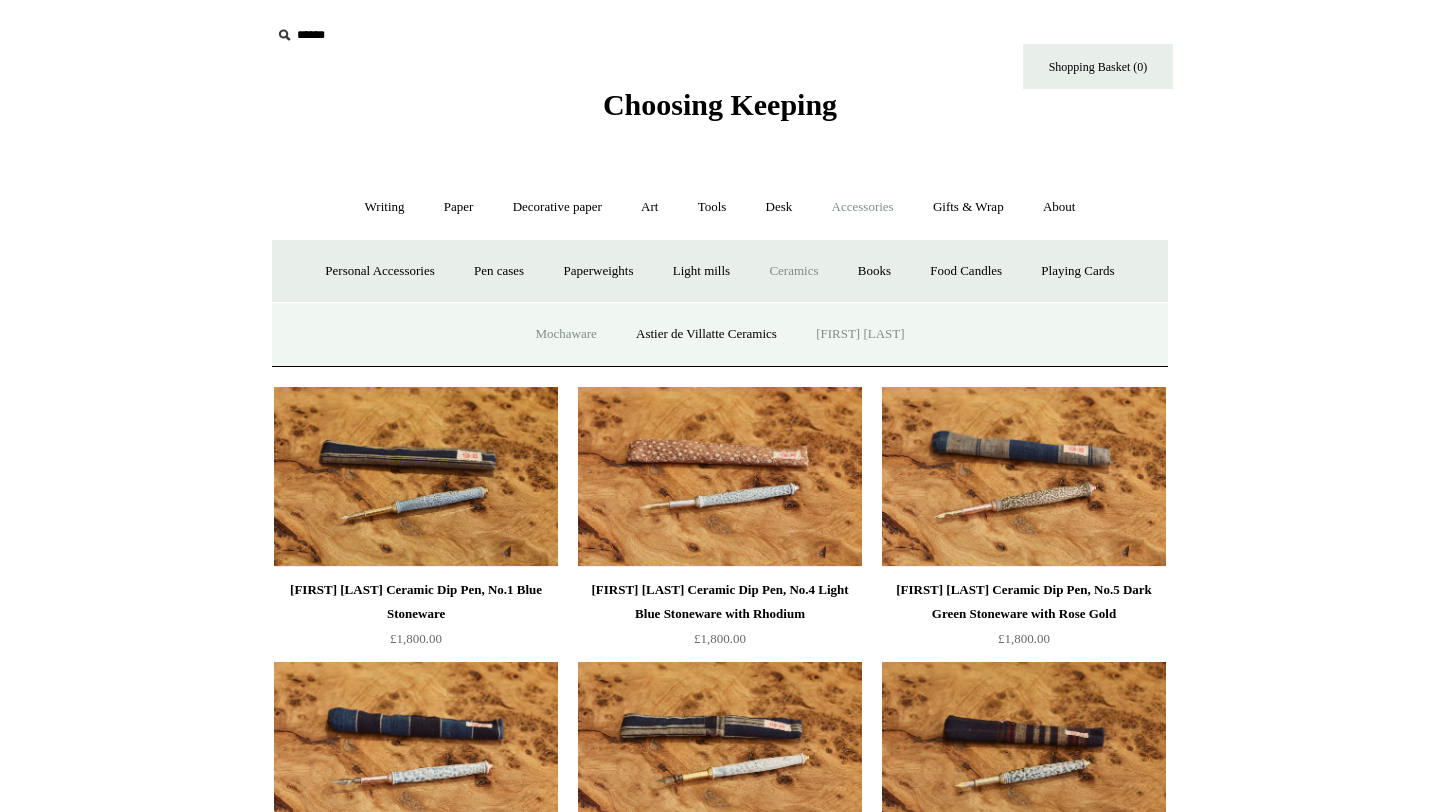 click on "Mochaware" at bounding box center [565, 334] 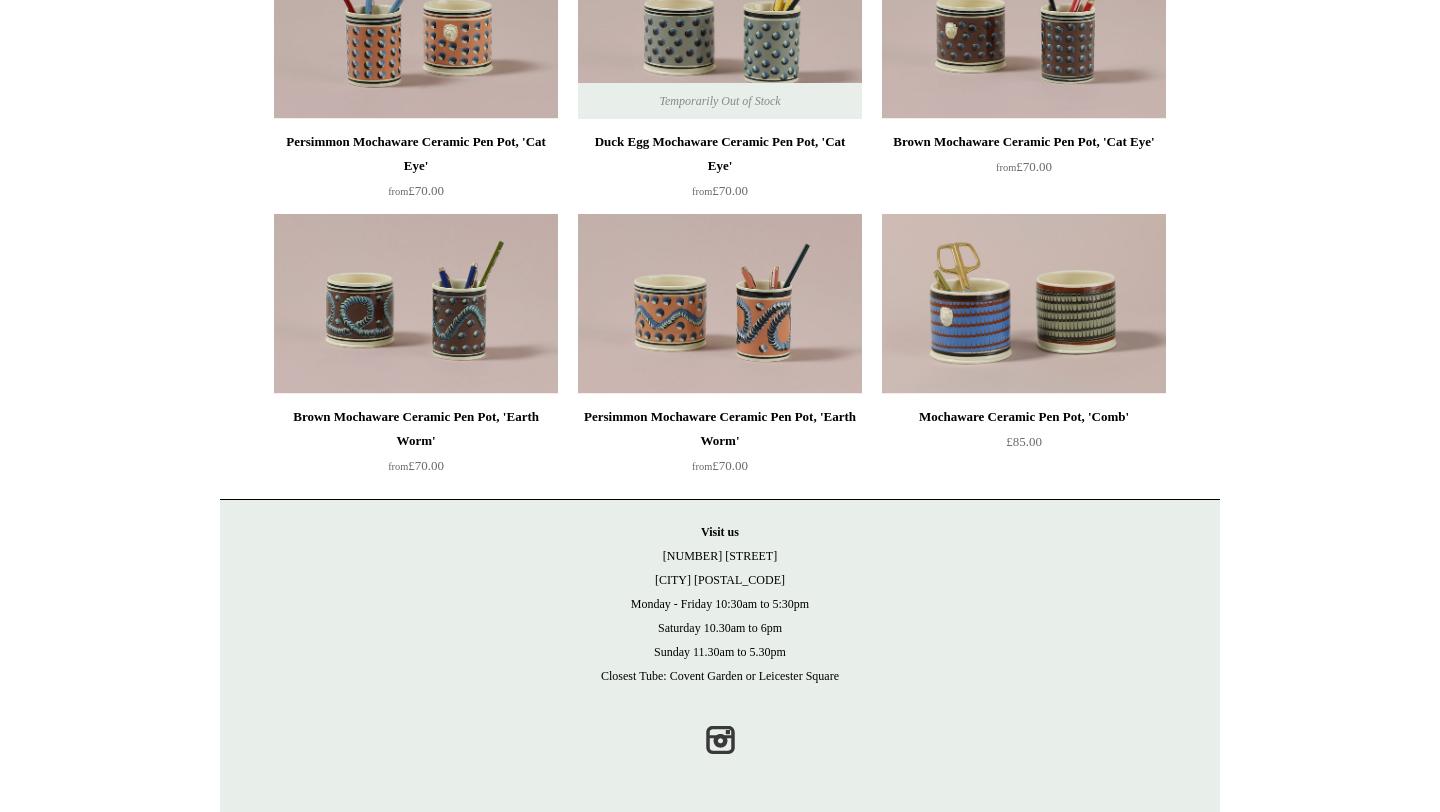 scroll, scrollTop: 0, scrollLeft: 0, axis: both 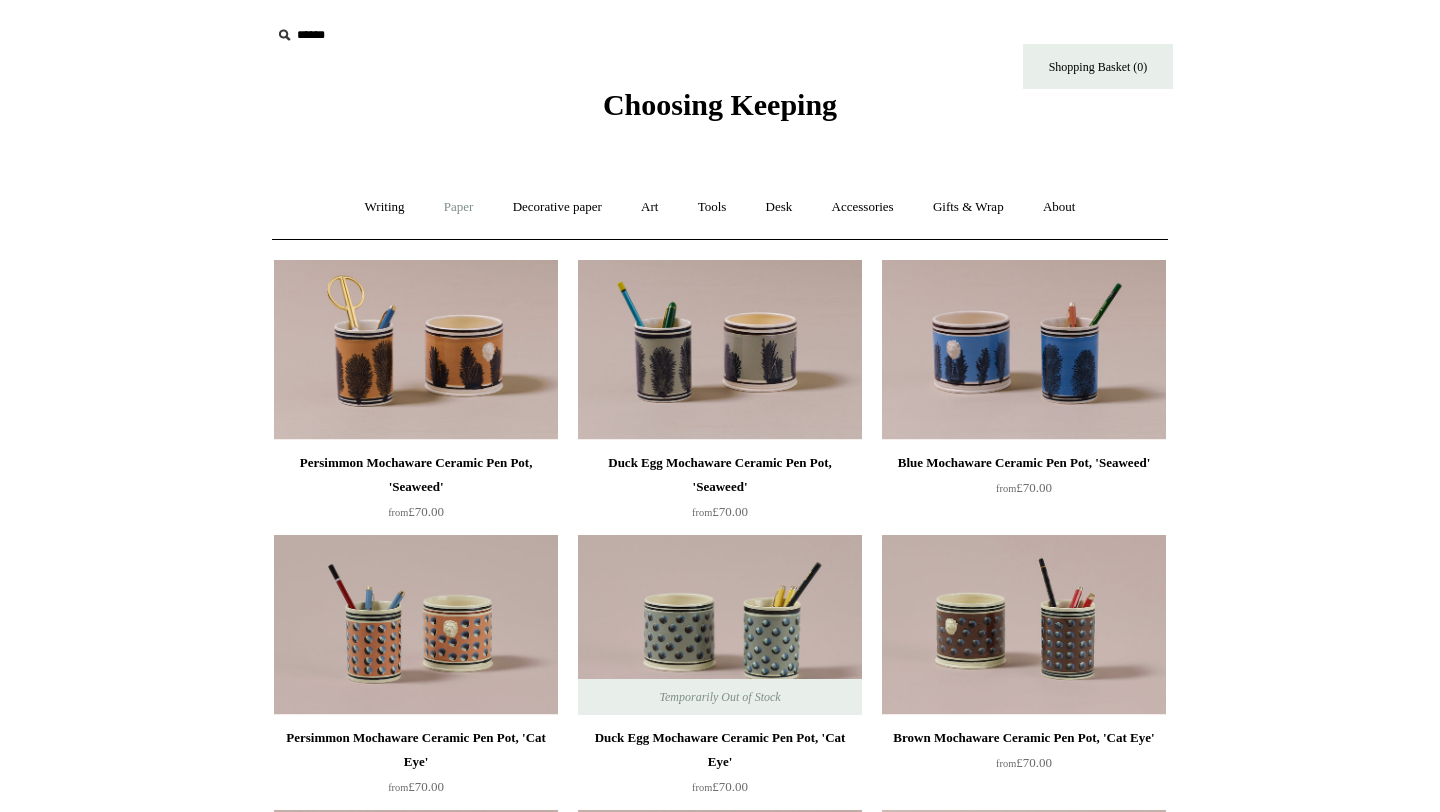 click on "Paper +" at bounding box center [459, 207] 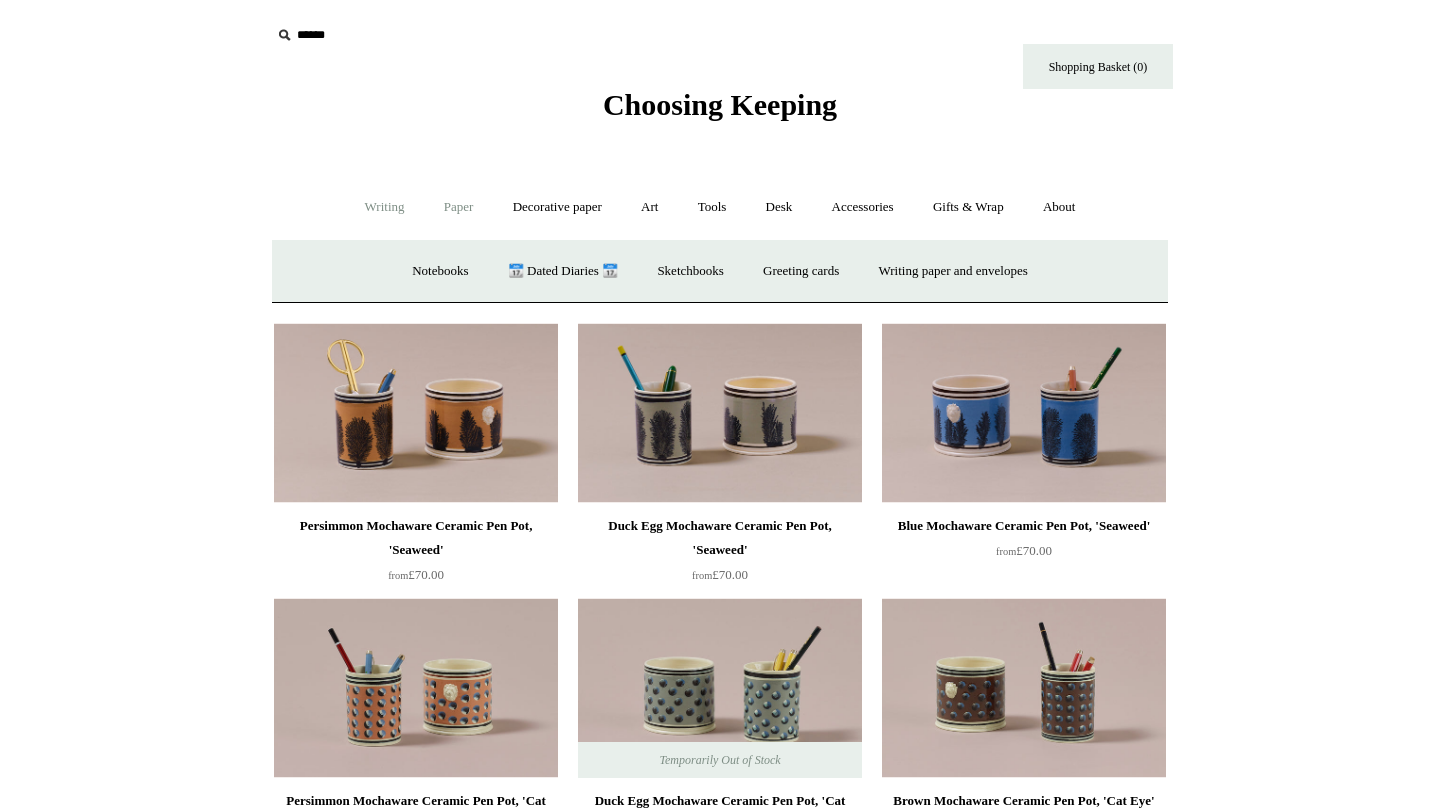 click on "Writing +" at bounding box center (385, 207) 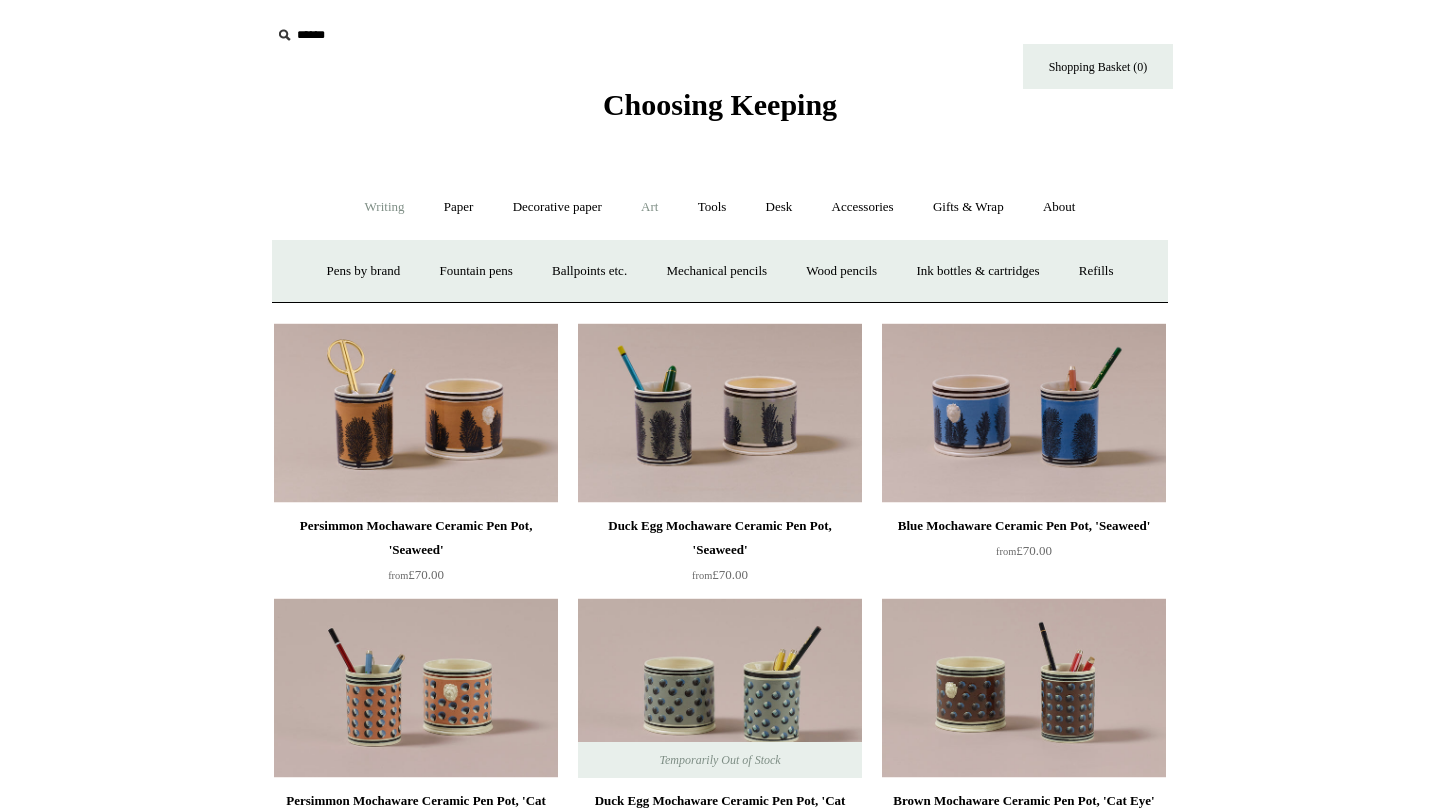 click on "Art +" at bounding box center (649, 207) 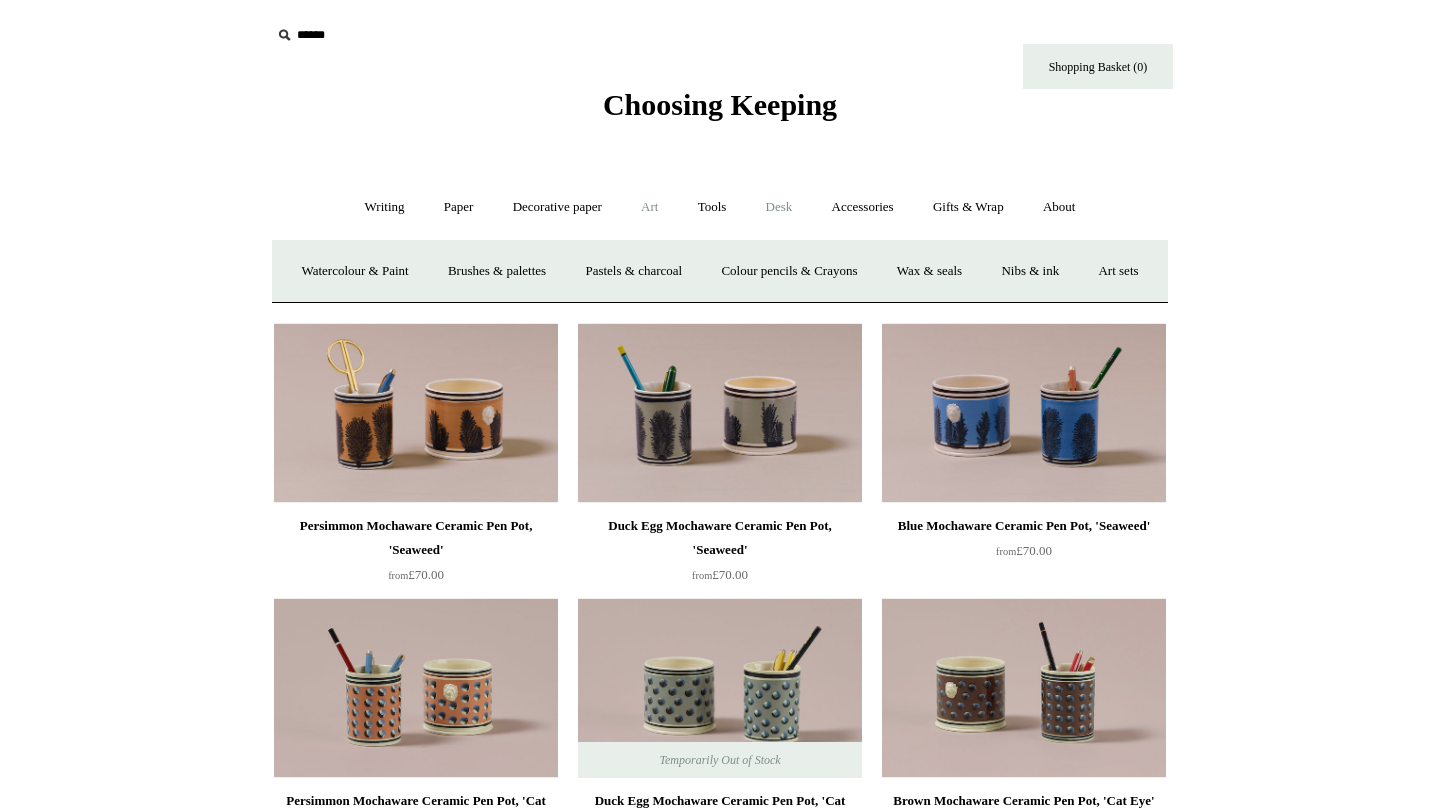 click on "Desk +" at bounding box center [779, 207] 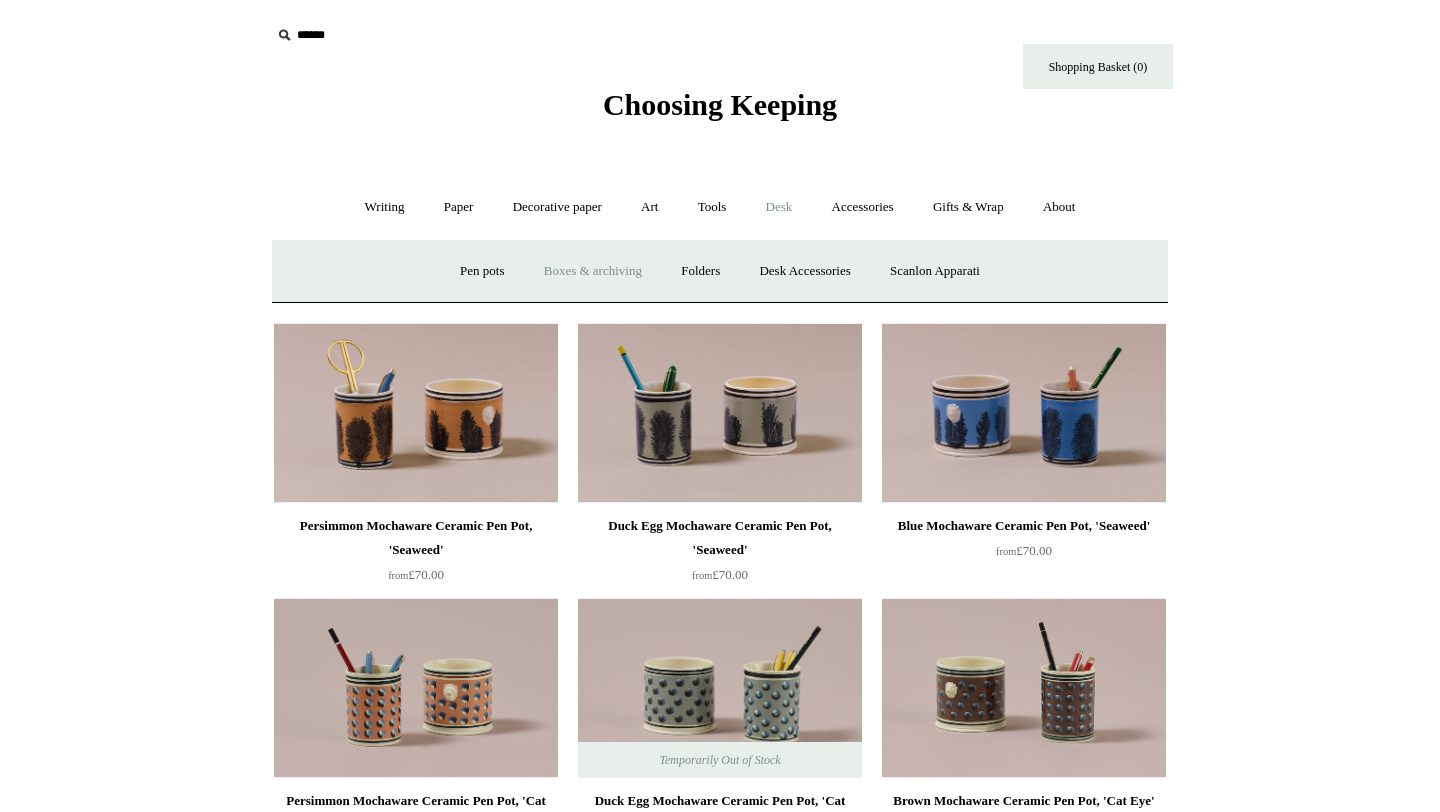 click on "Boxes & archiving" at bounding box center [593, 271] 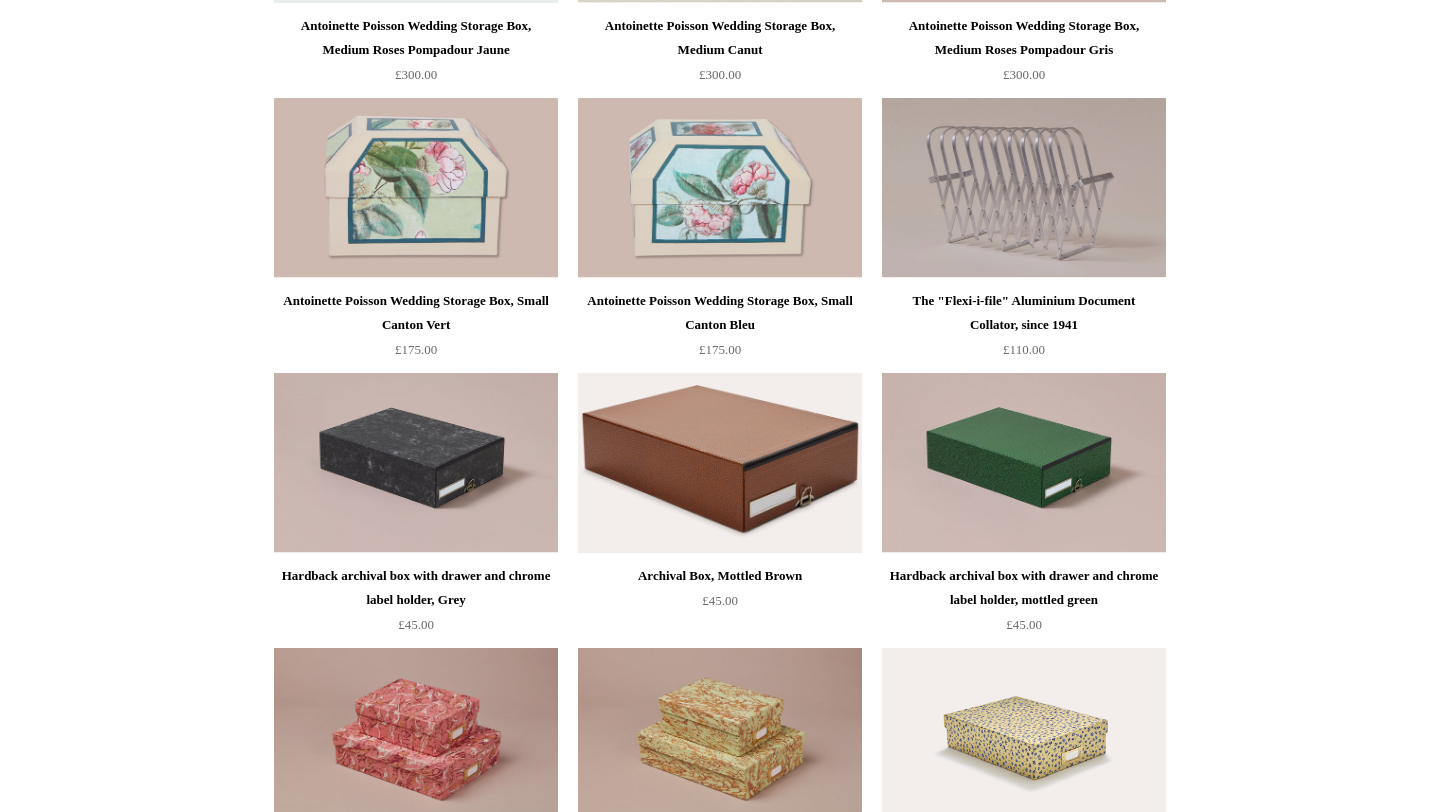 scroll, scrollTop: 0, scrollLeft: 0, axis: both 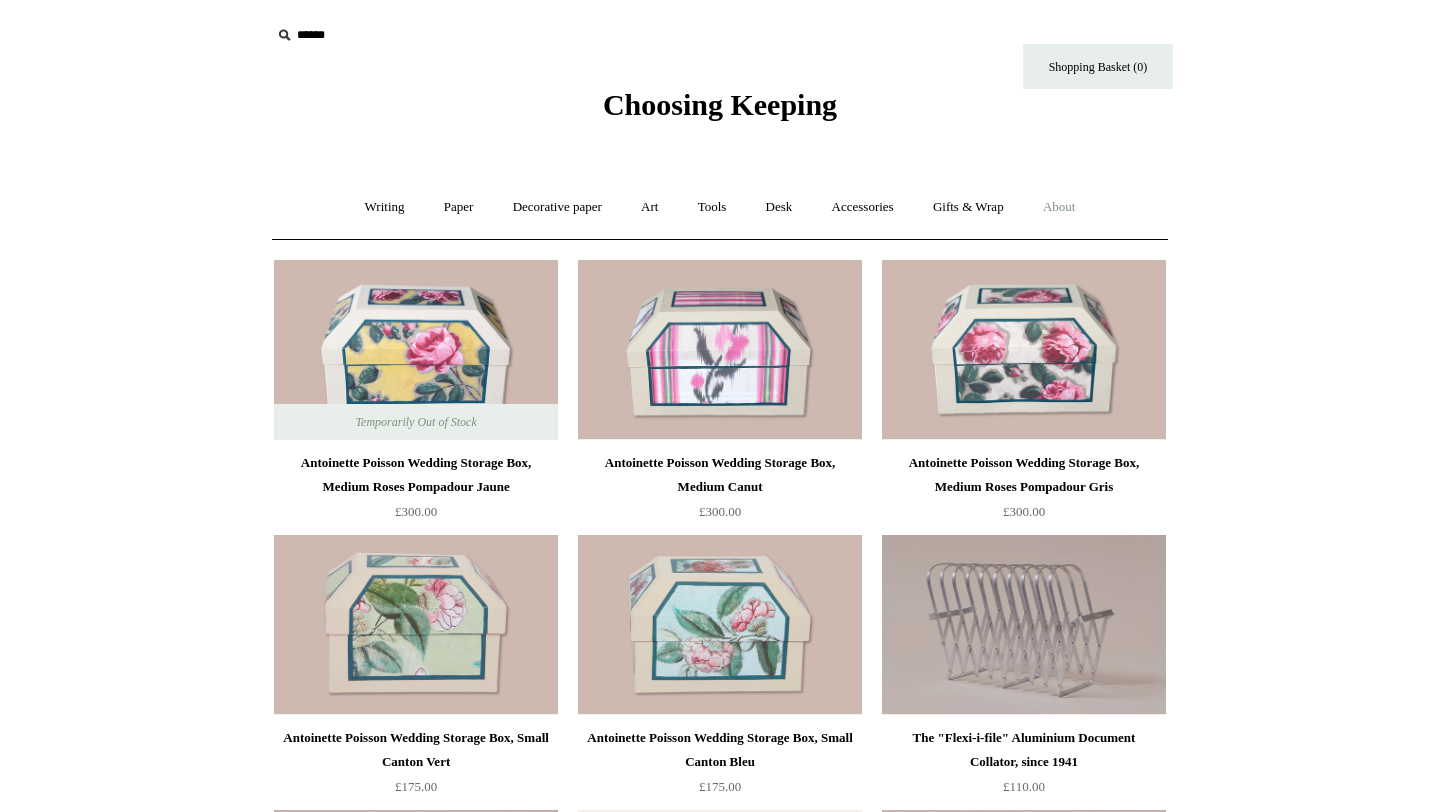 click on "About +" at bounding box center (1059, 207) 